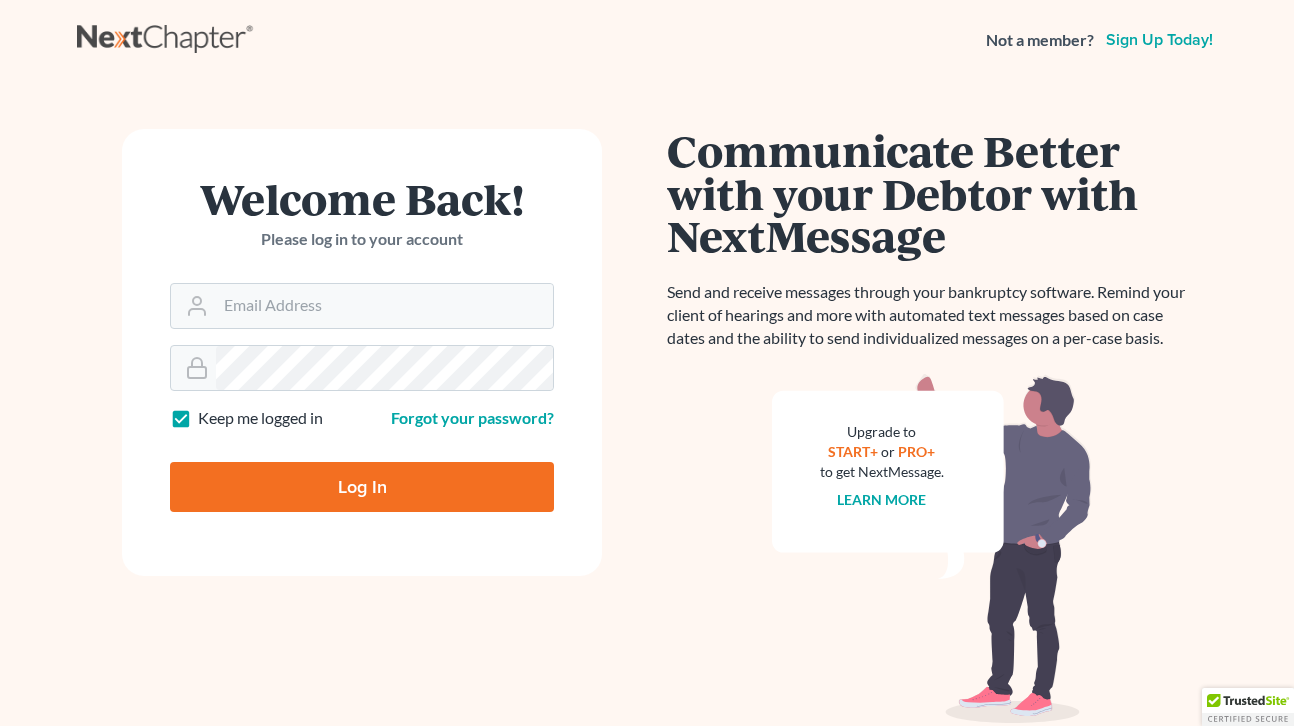 scroll, scrollTop: 0, scrollLeft: 0, axis: both 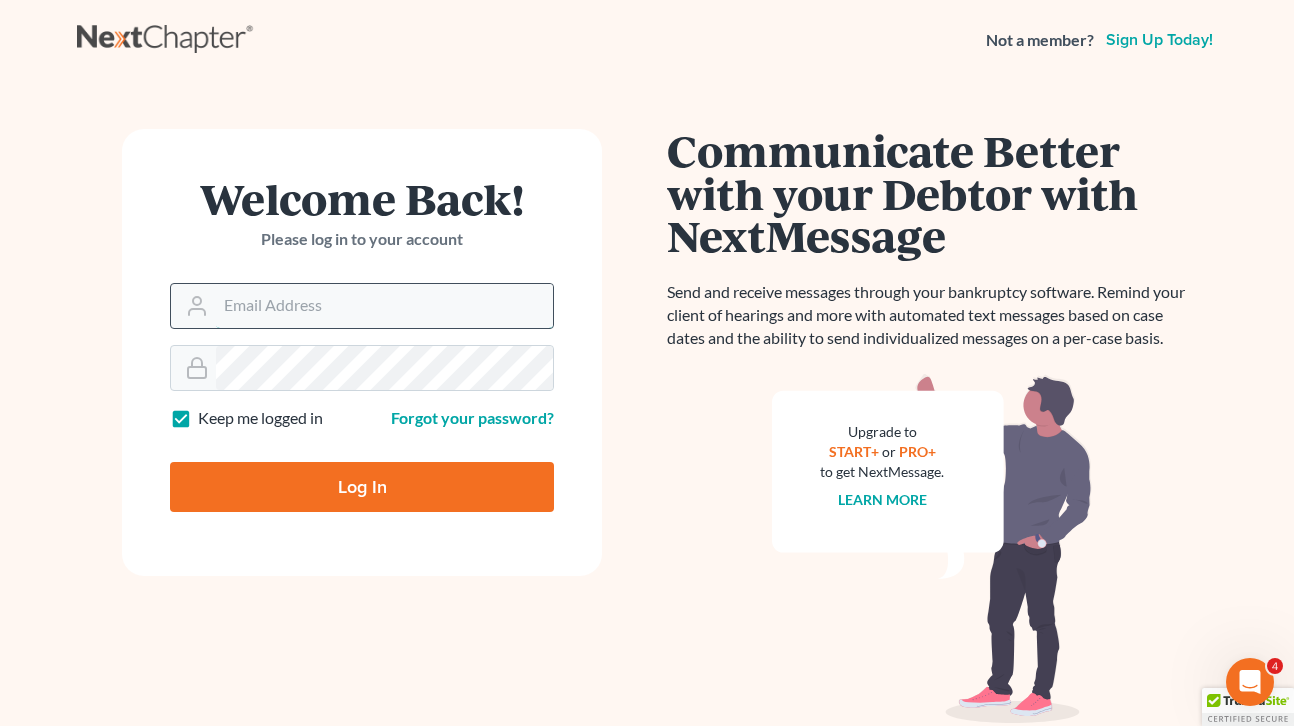 click on "Email Address" at bounding box center (384, 306) 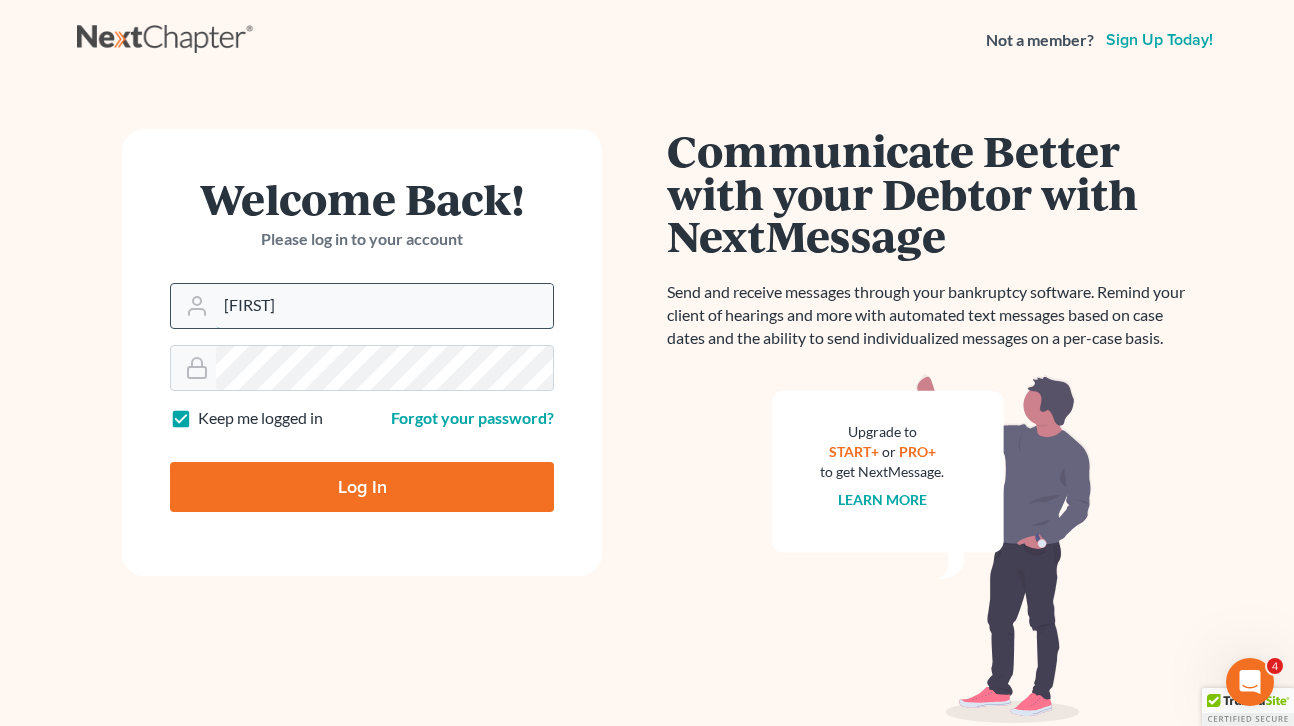 type on "[EMAIL]" 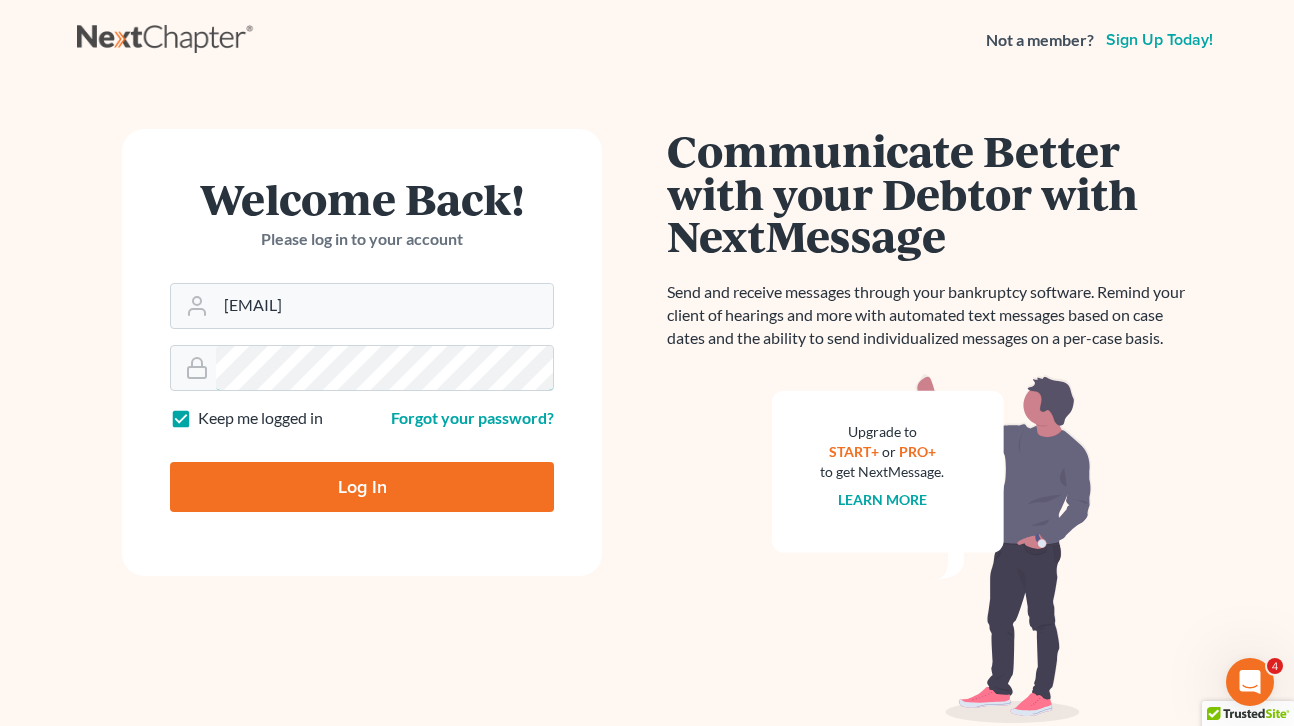 click on "Welcome Back! Please log in to your account Email Address [EMAIL] Password Keep me logged in Forgot your password? Log In" at bounding box center [362, 426] 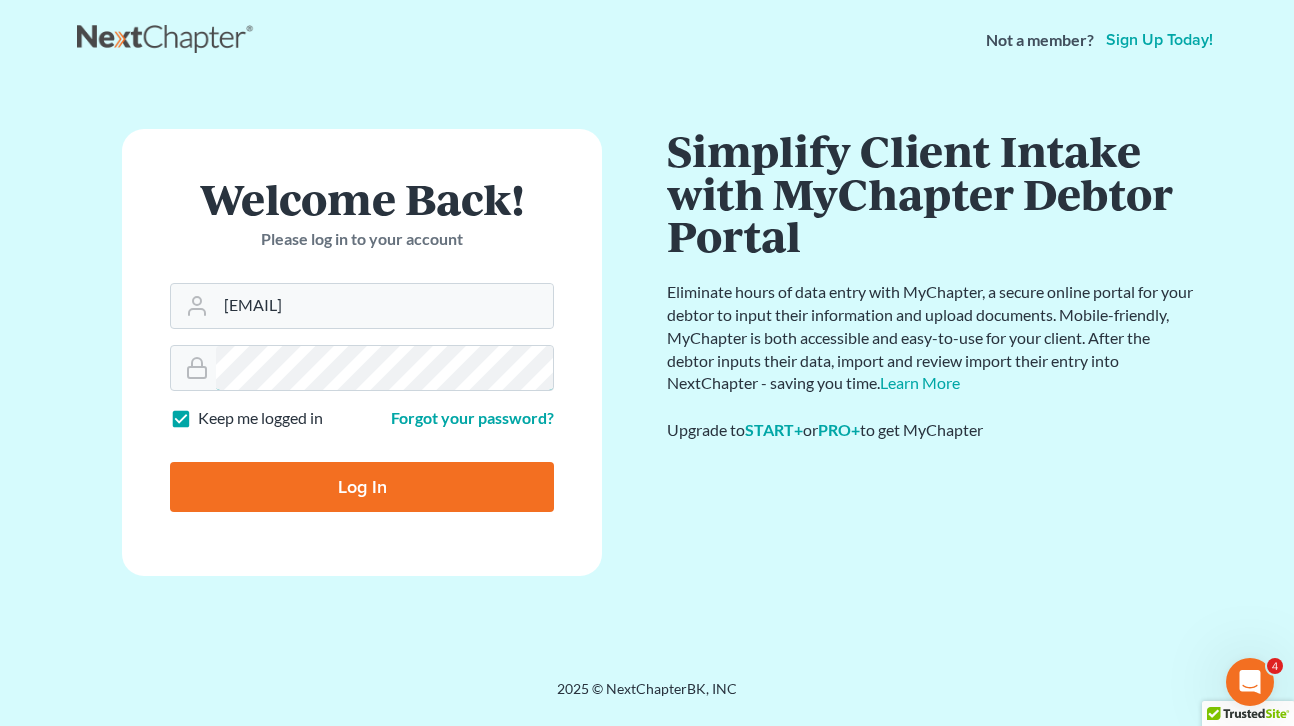 click on "Log In" at bounding box center [362, 487] 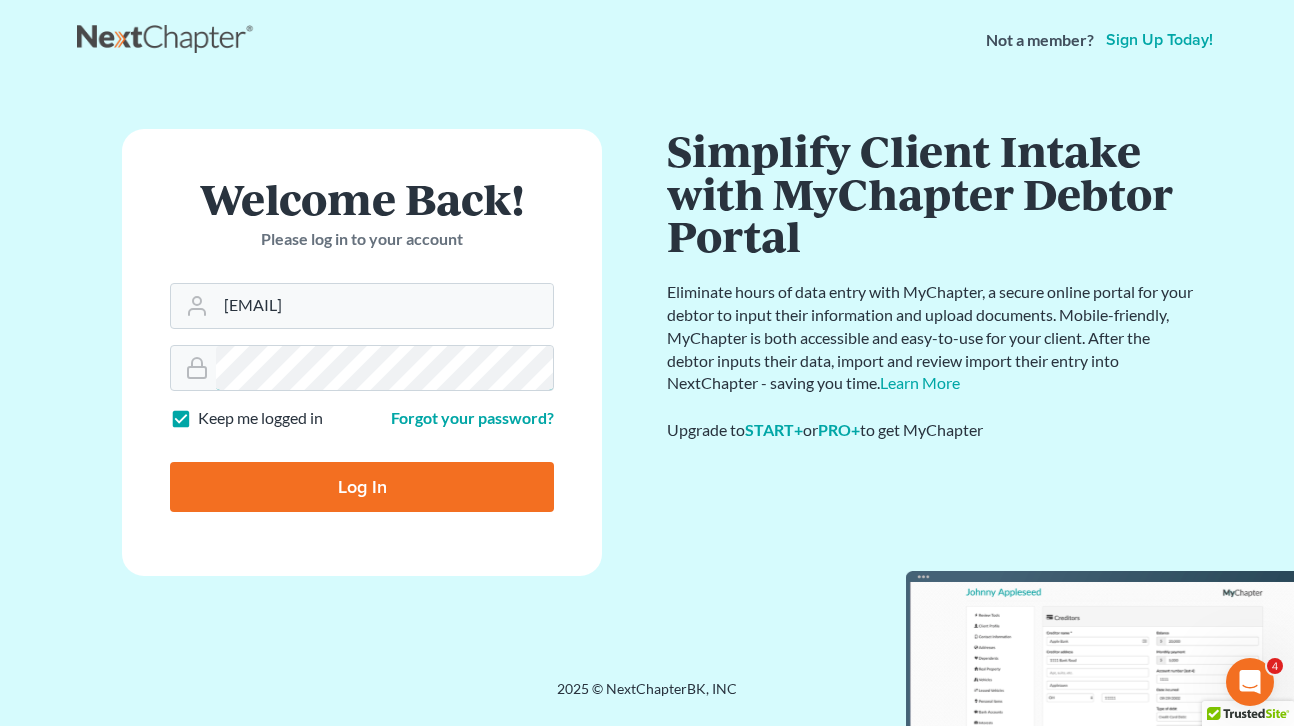 type on "Thinking..." 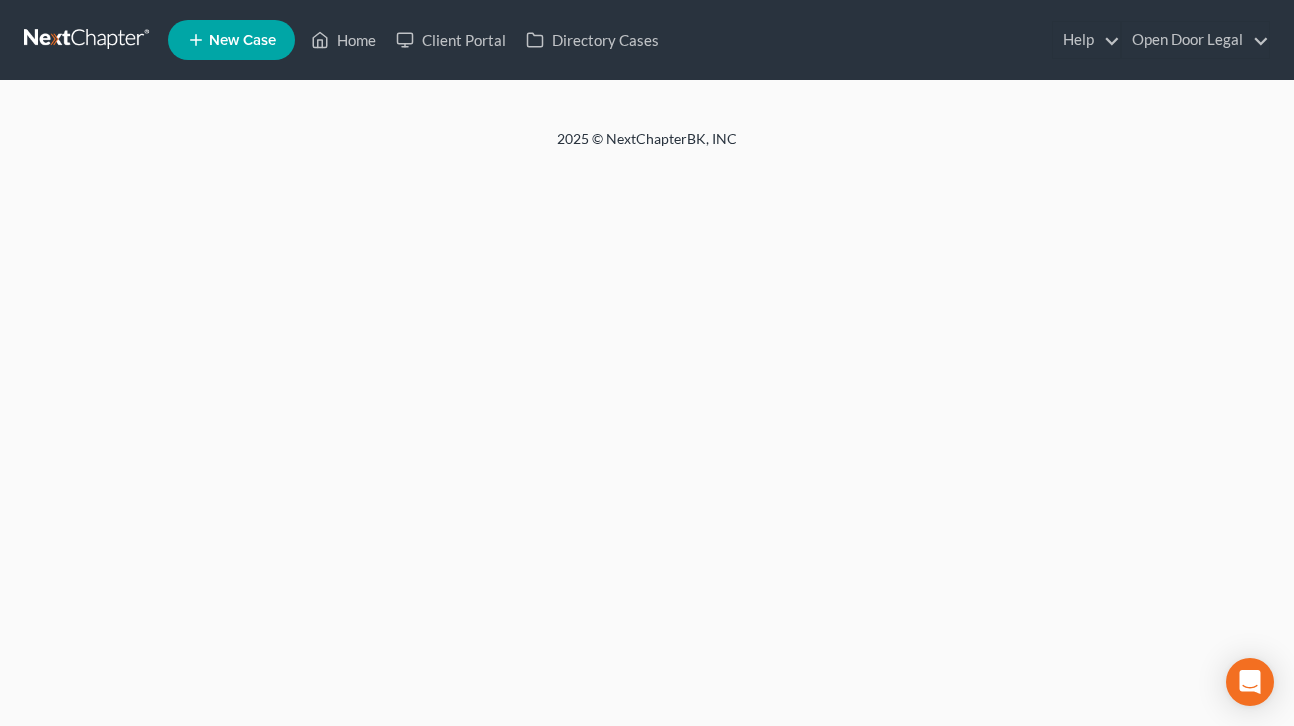 scroll, scrollTop: 0, scrollLeft: 0, axis: both 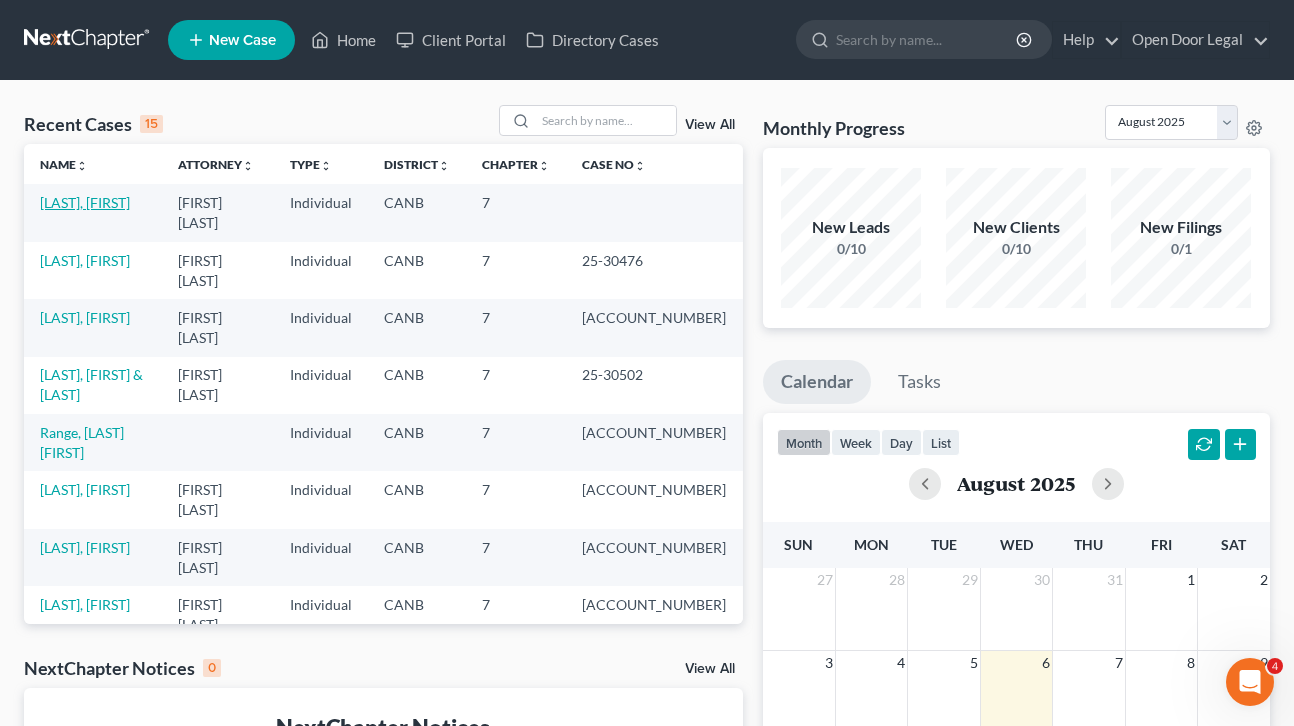 click on "[LAST], [FIRST]" at bounding box center [85, 202] 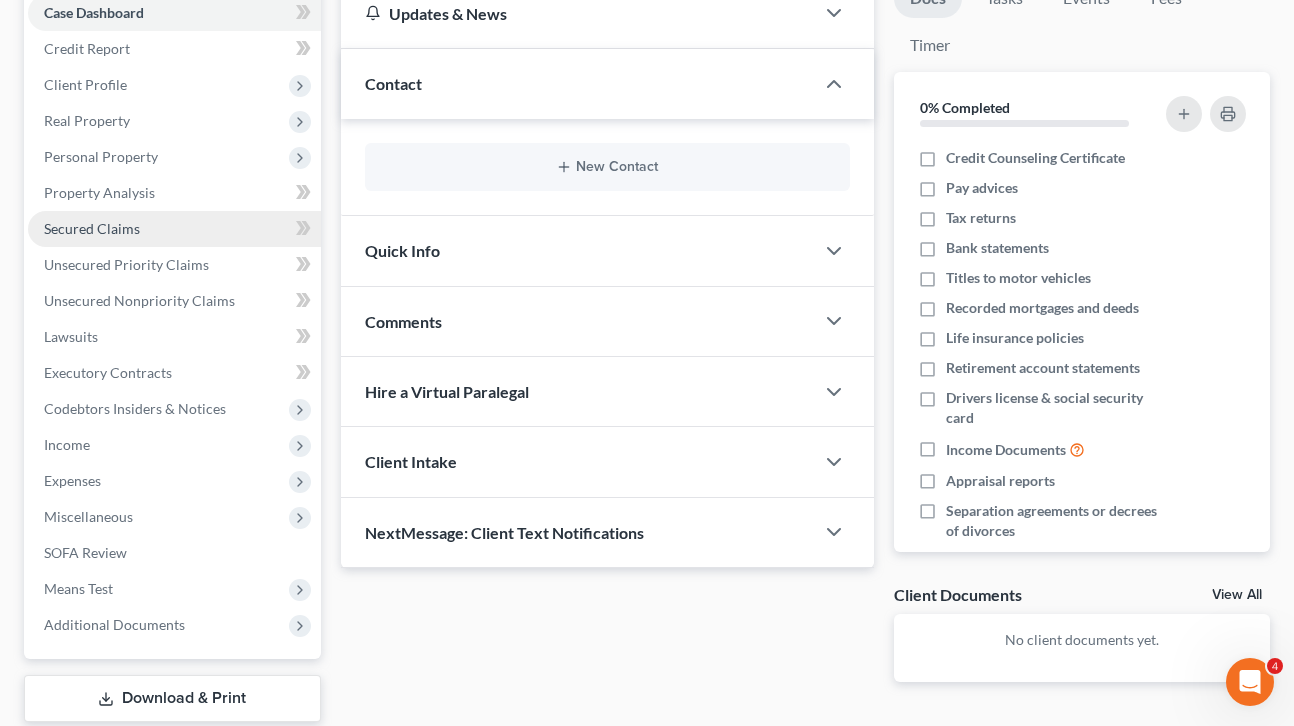 scroll, scrollTop: 216, scrollLeft: 0, axis: vertical 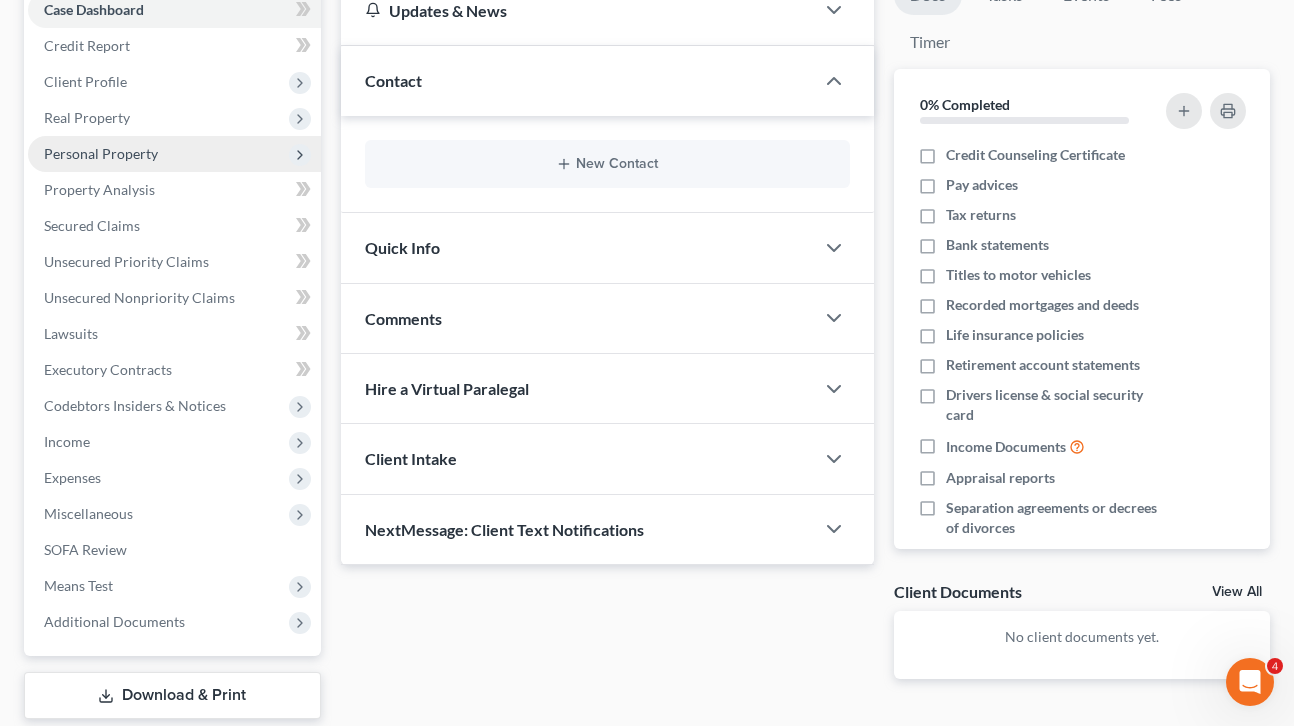 click on "Personal Property" at bounding box center [101, 153] 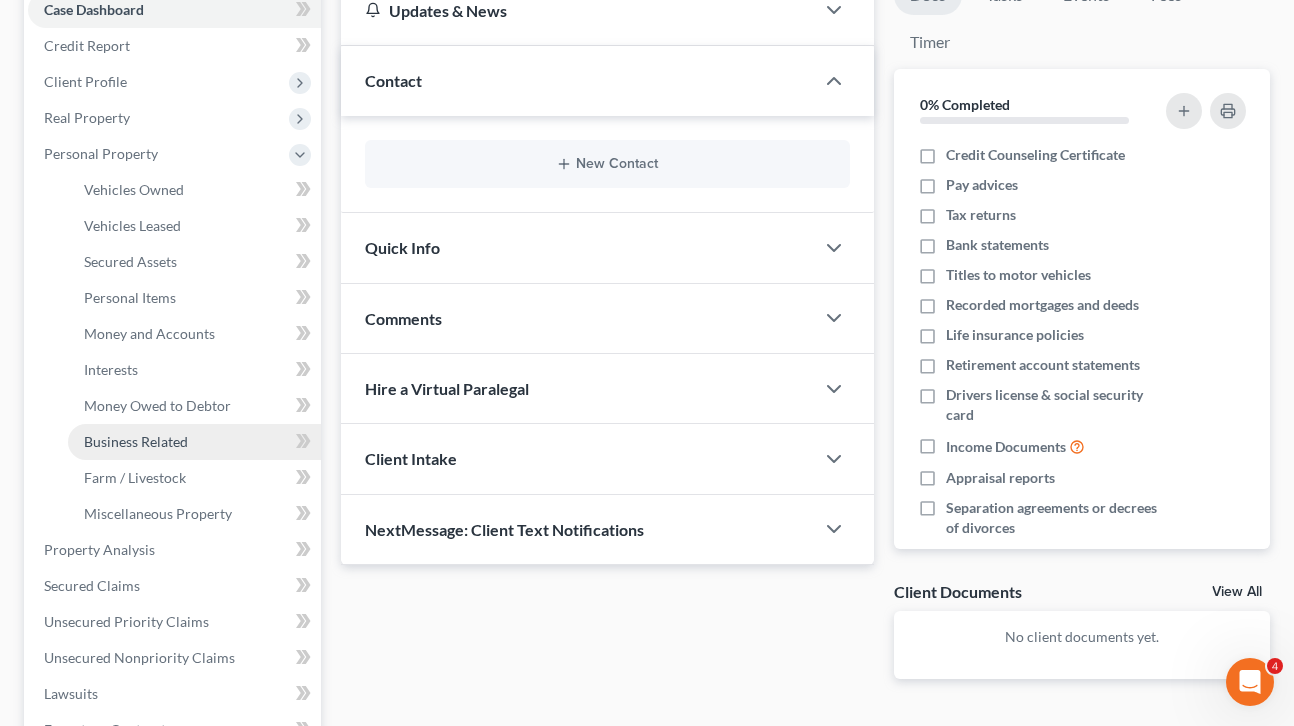 click on "Business Related" at bounding box center [136, 441] 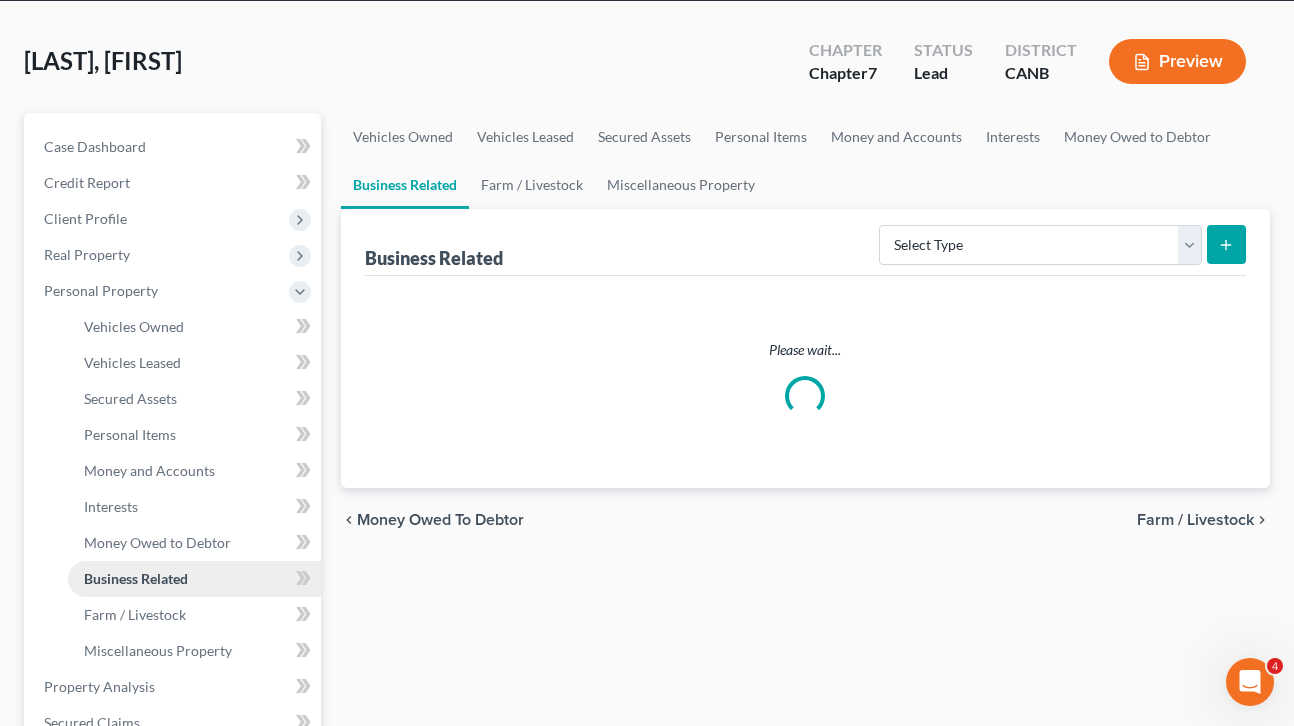 scroll, scrollTop: 0, scrollLeft: 0, axis: both 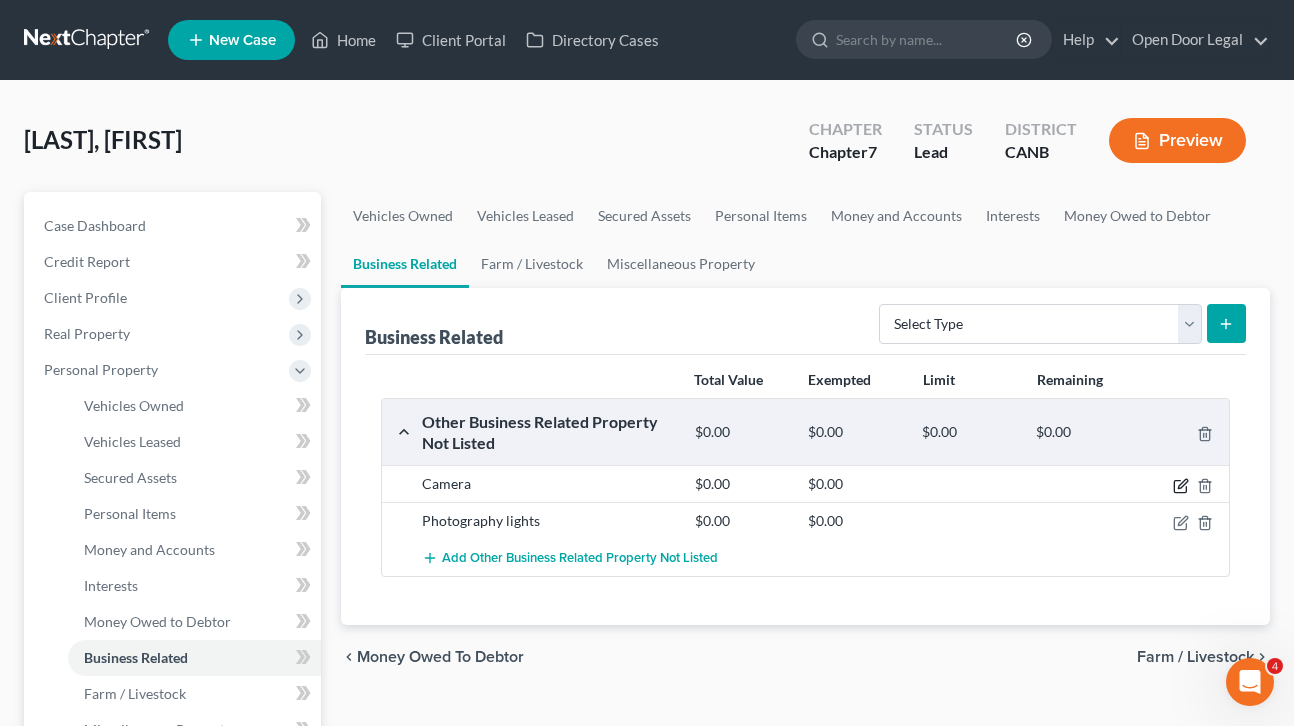 click 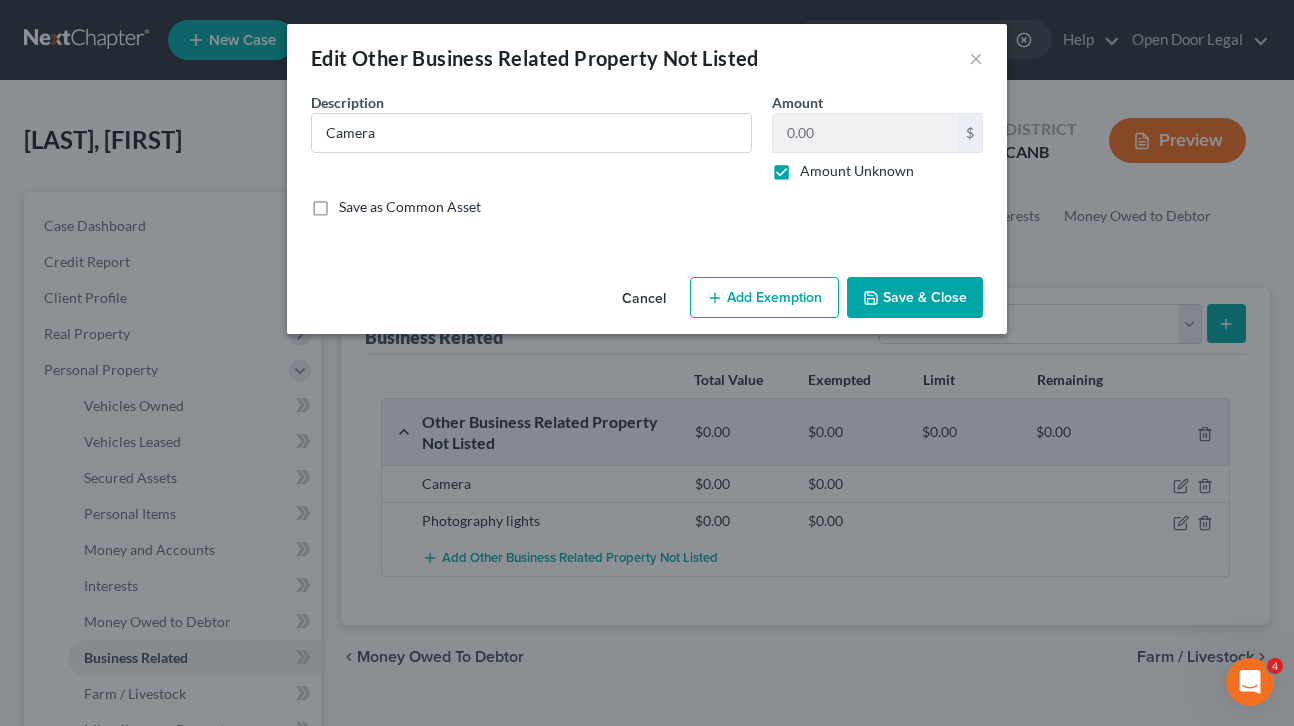click on "Amount Unknown" at bounding box center [857, 171] 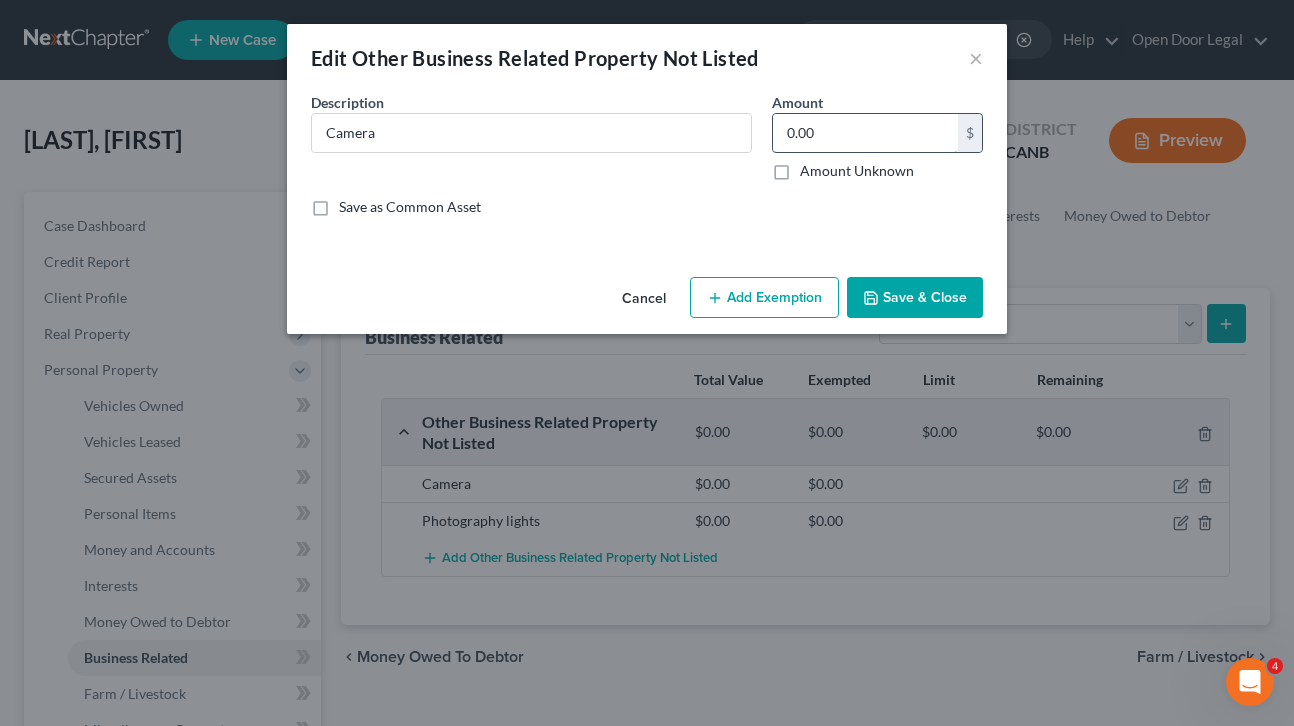 click on "0.00" at bounding box center [865, 133] 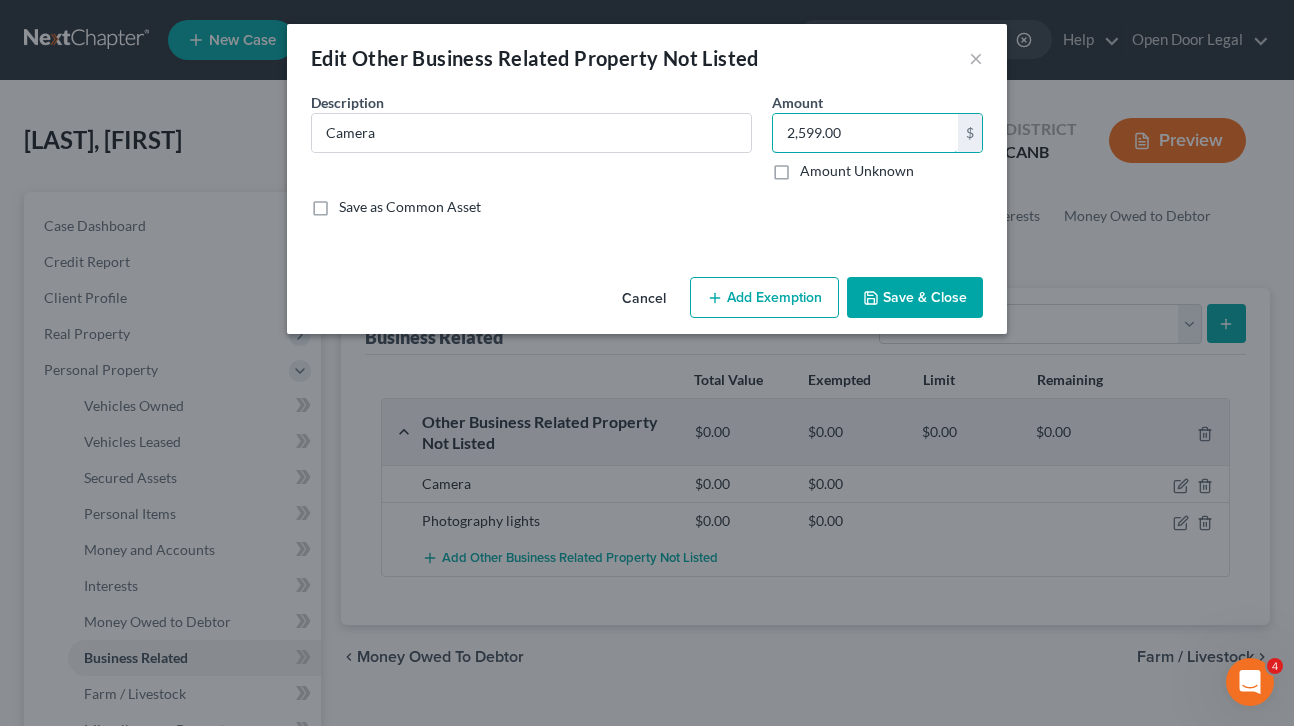 type on "2,599.00" 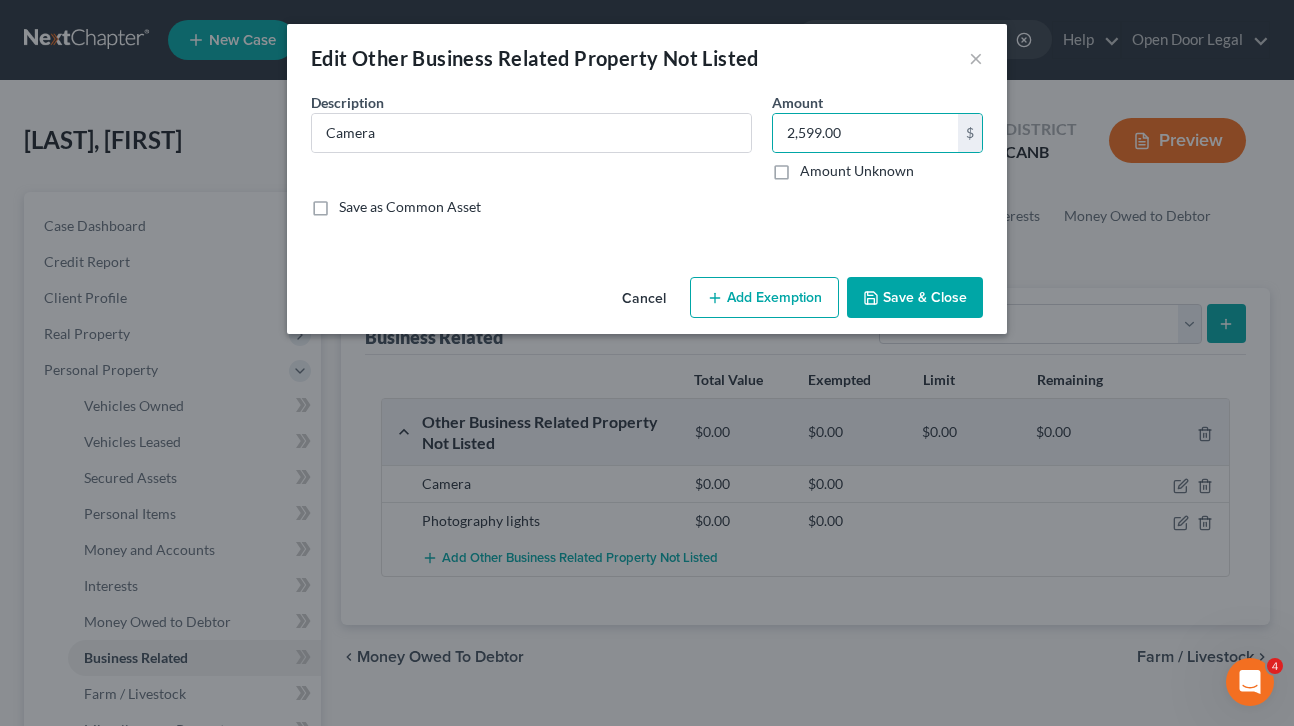click on "Save & Close" at bounding box center (915, 298) 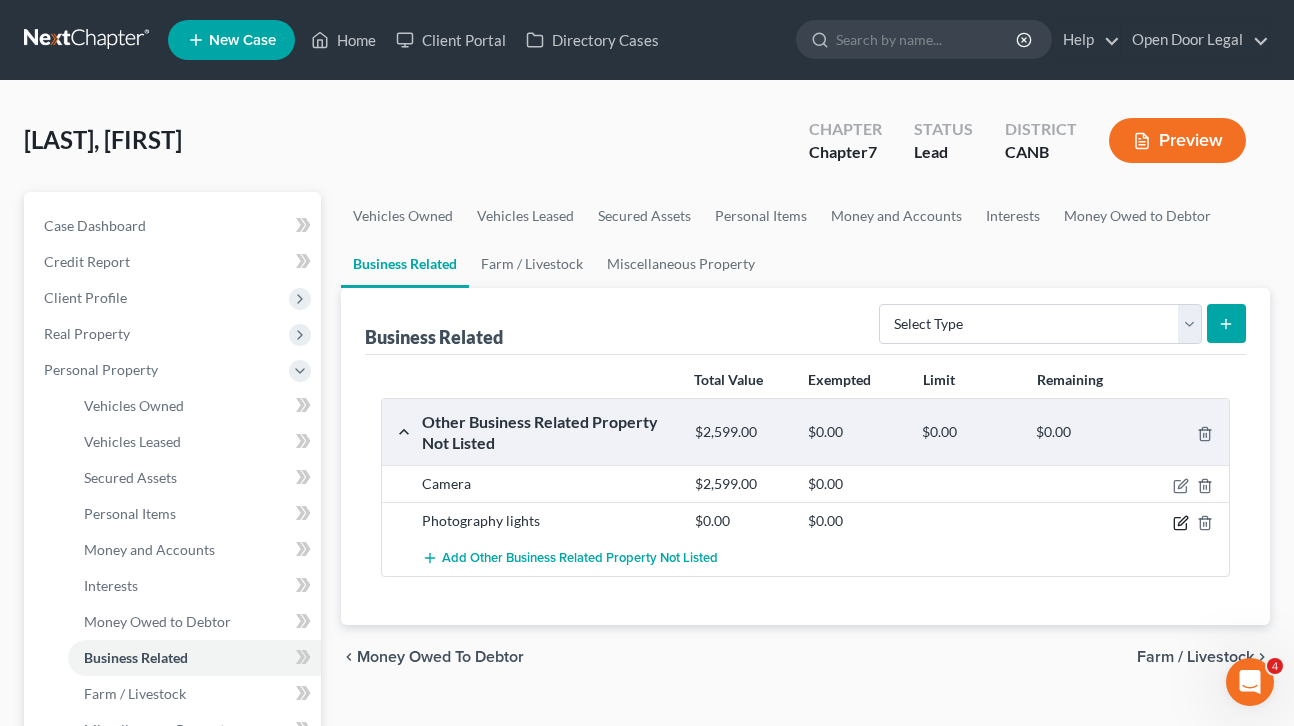 click 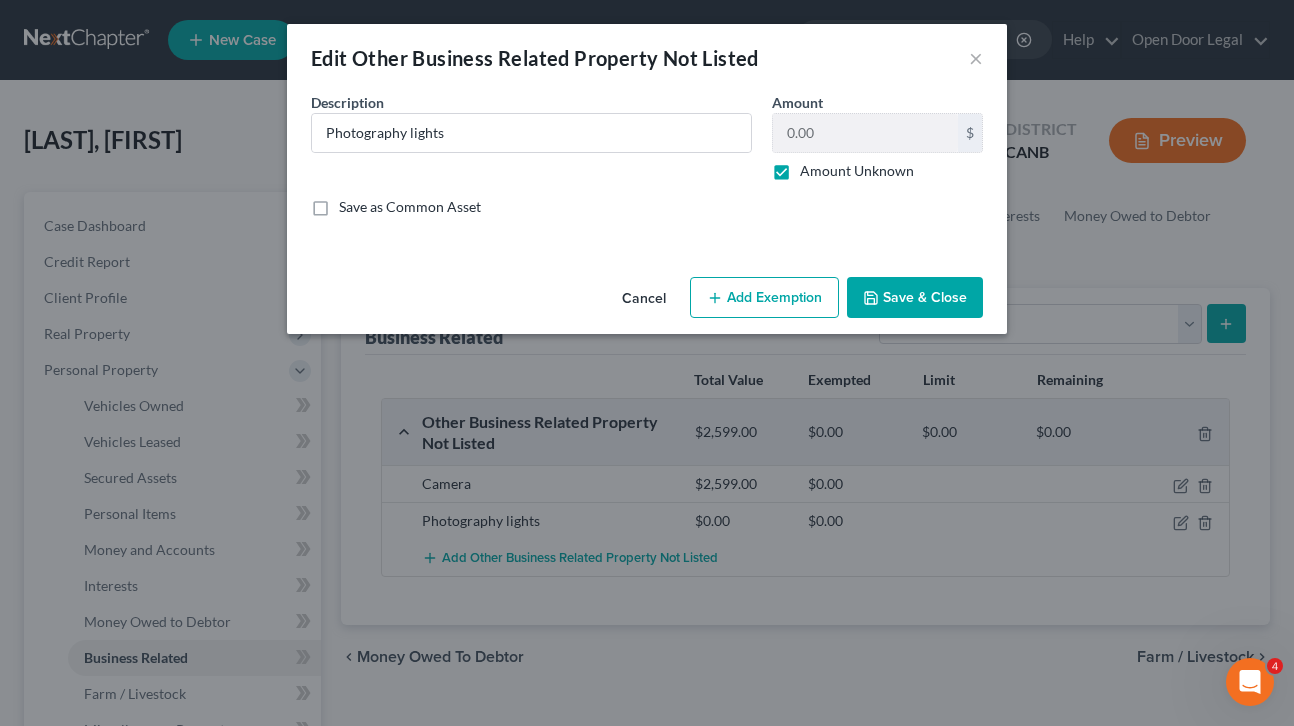 click on "Amount Unknown" at bounding box center (857, 171) 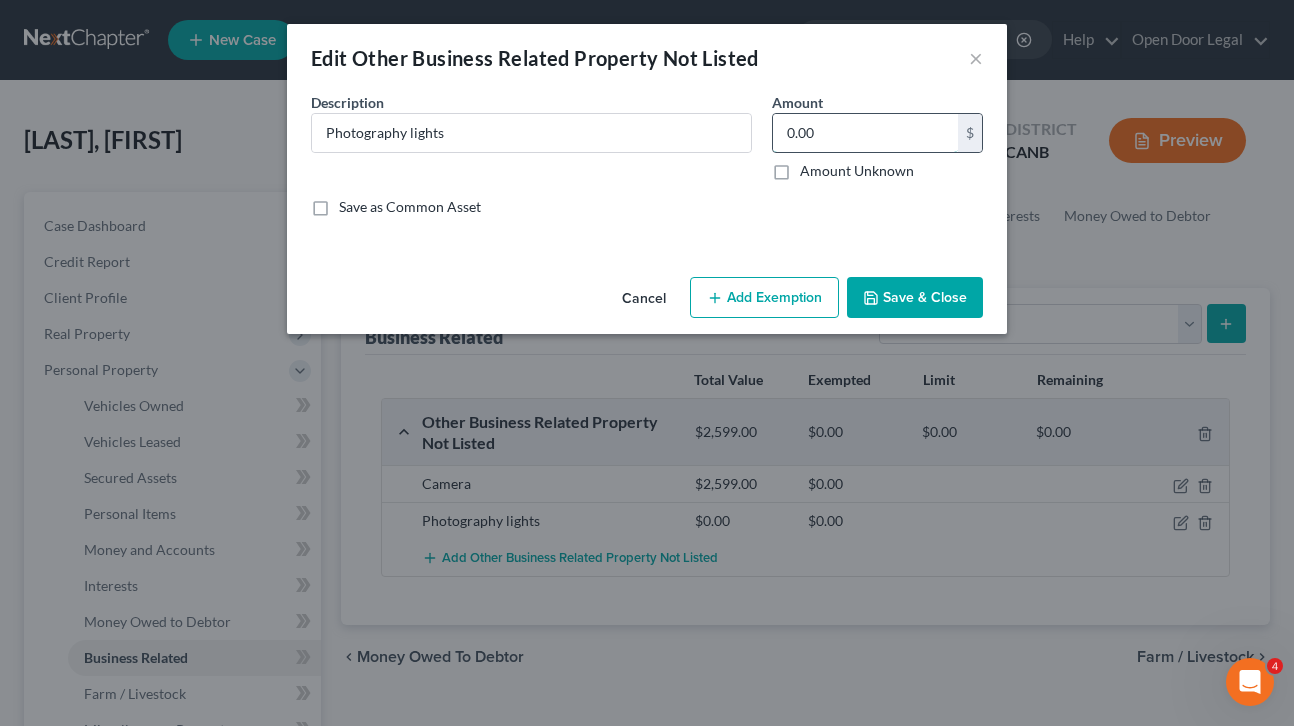 click on "0.00" at bounding box center (865, 133) 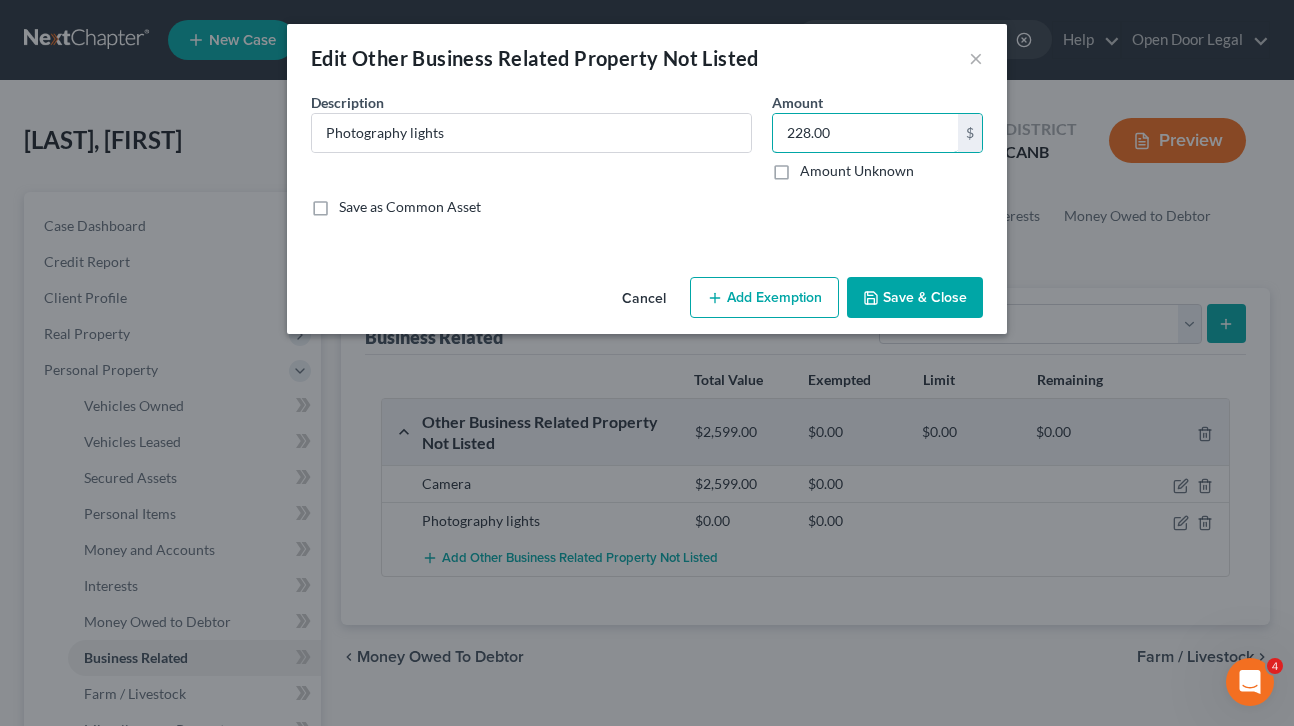 type on "228.00" 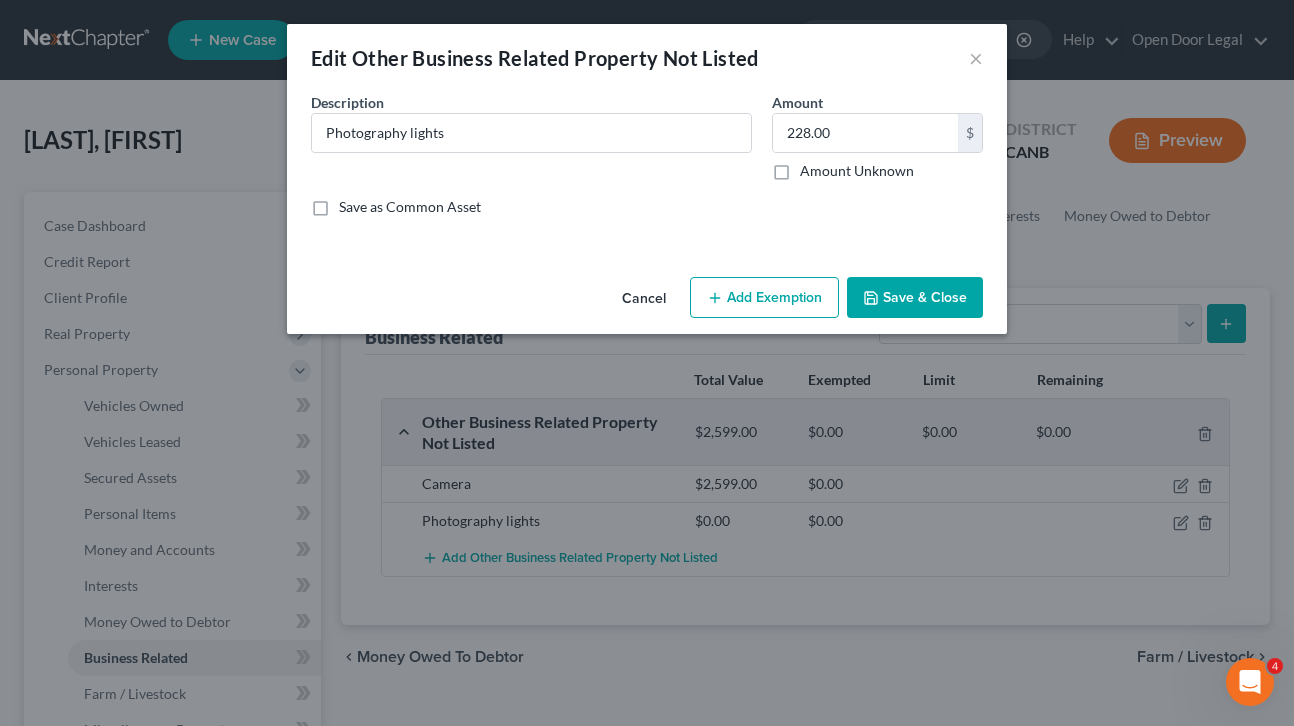 click on "Save & Close" at bounding box center (915, 298) 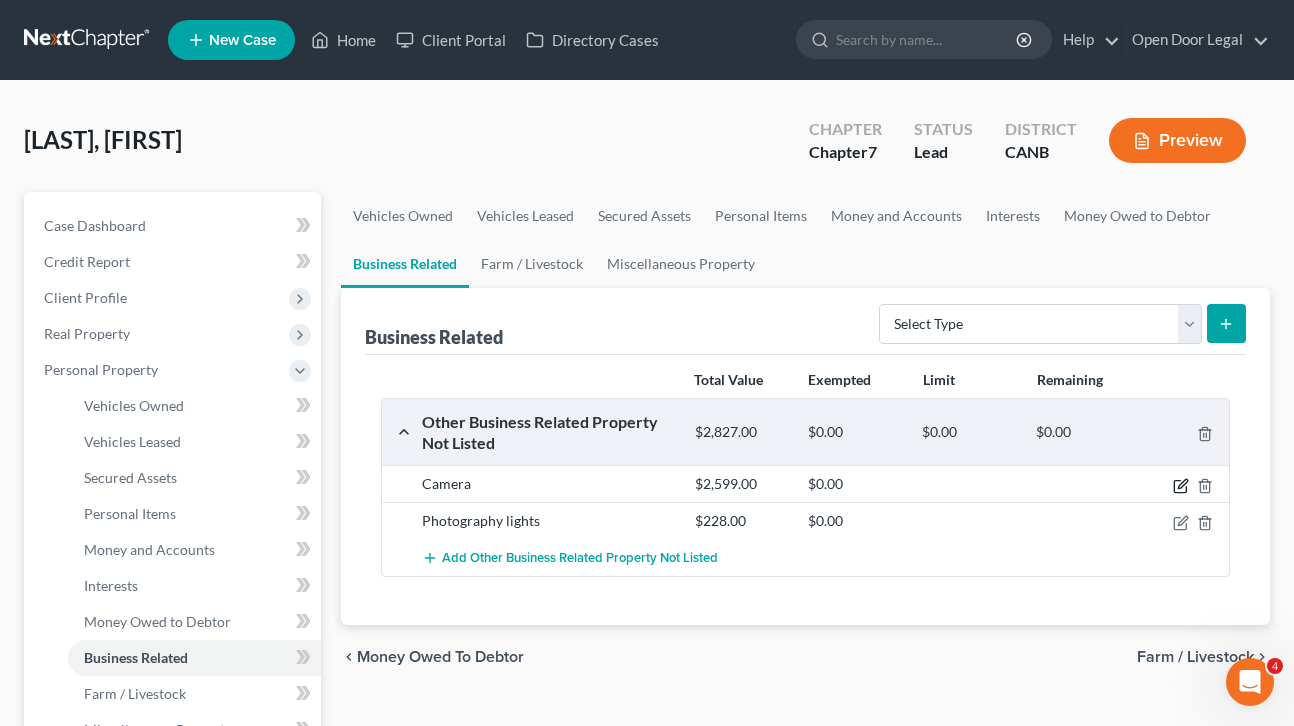 click 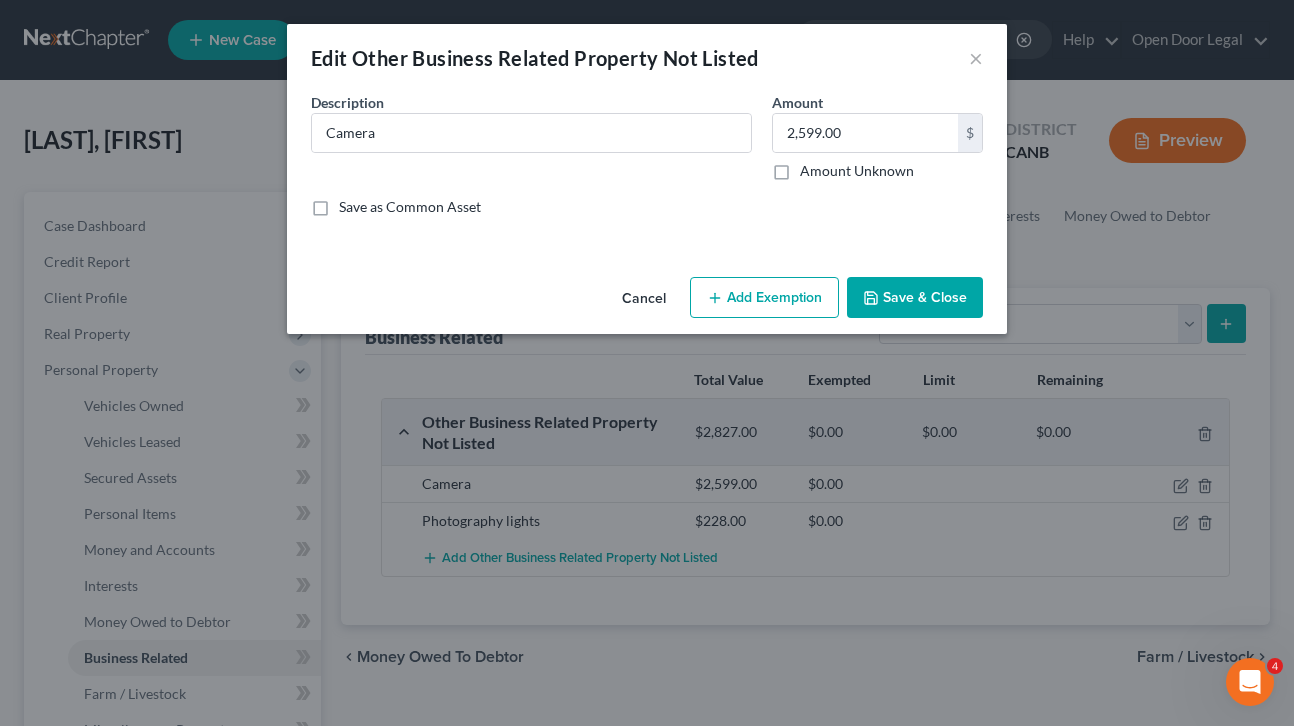 click on "Add Exemption" at bounding box center (764, 298) 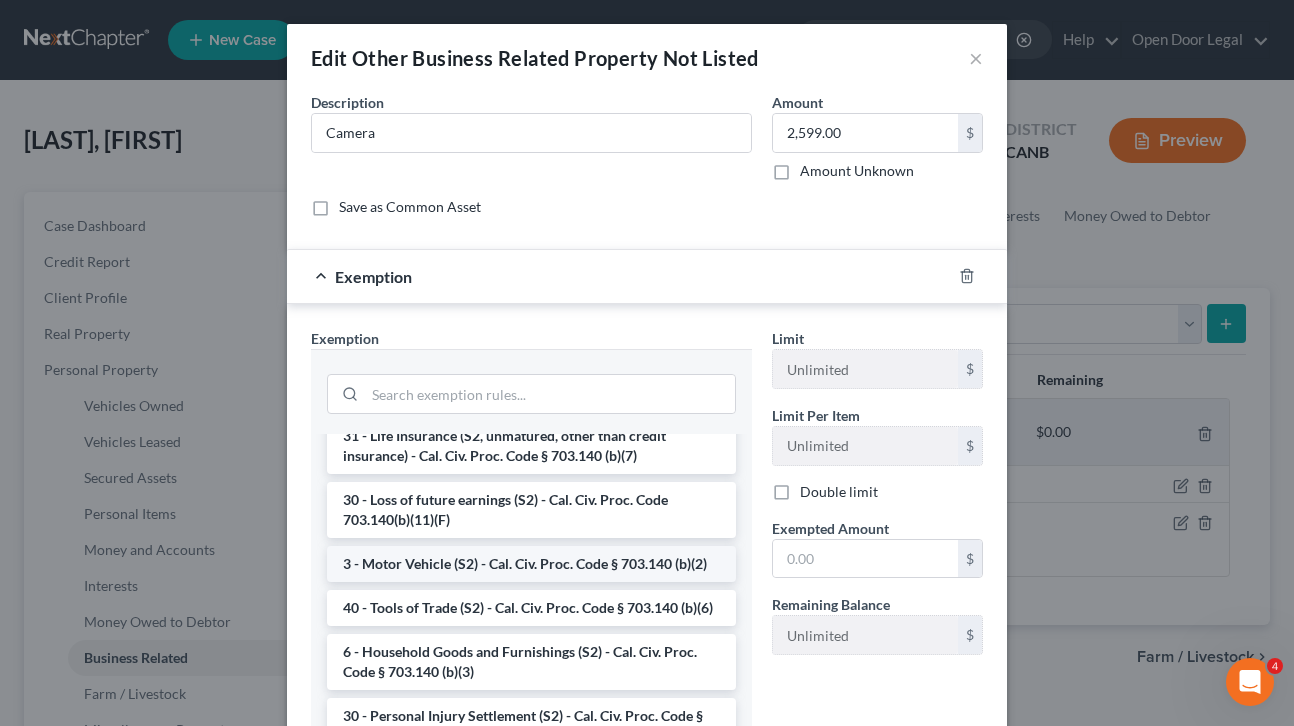 scroll, scrollTop: 768, scrollLeft: 0, axis: vertical 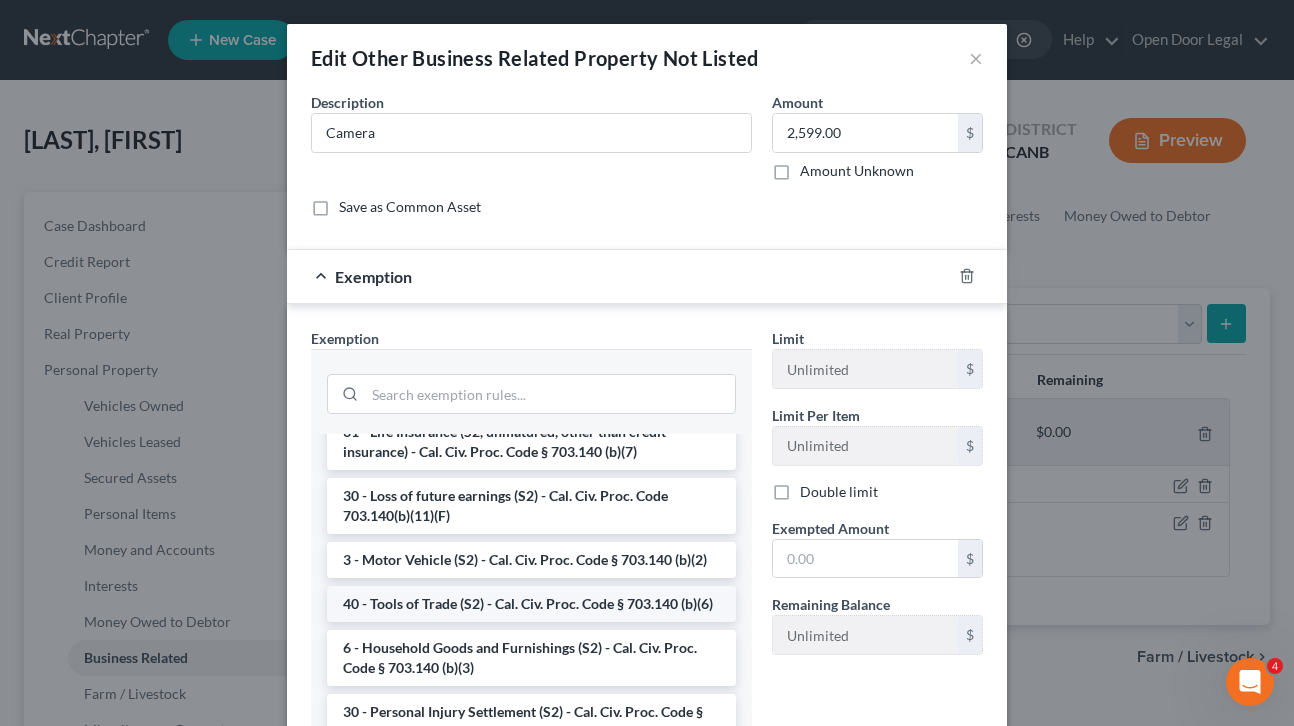 click on "40 - Tools of Trade (S2)  - Cal. Civ. Proc. Code § 703.140 (b)(6)" at bounding box center [531, 604] 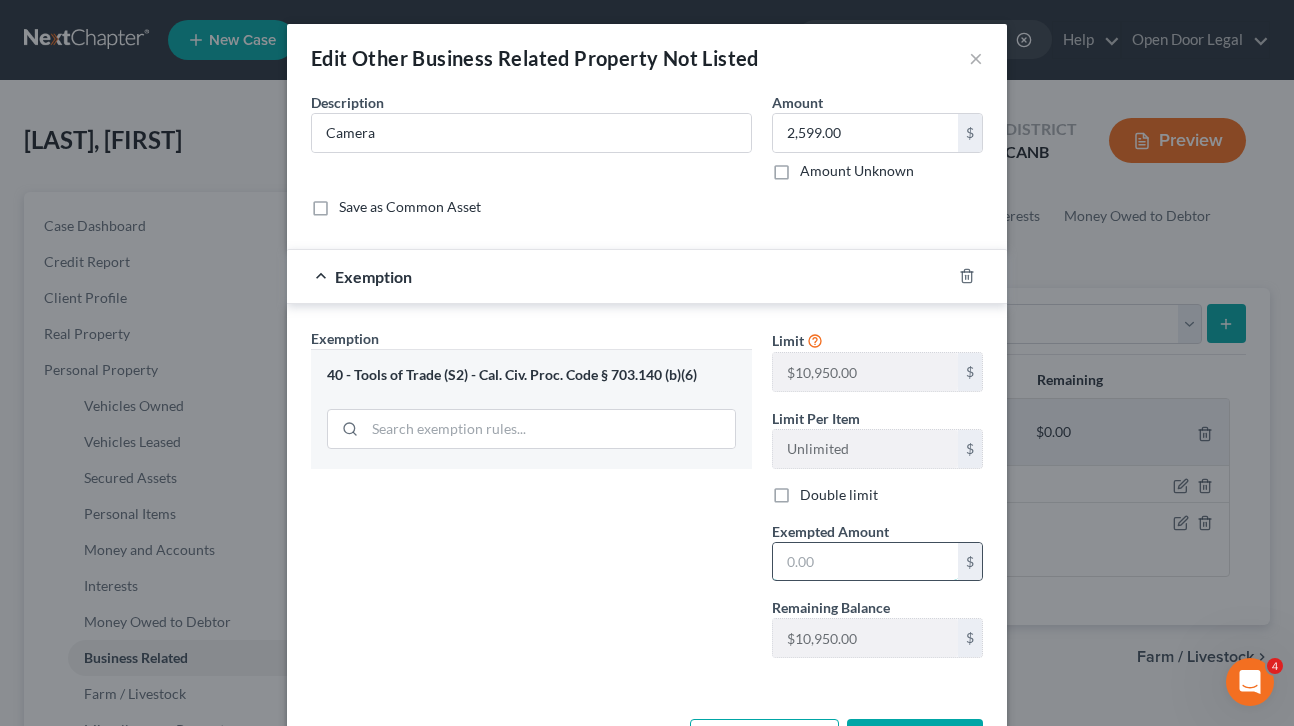 click at bounding box center (865, 562) 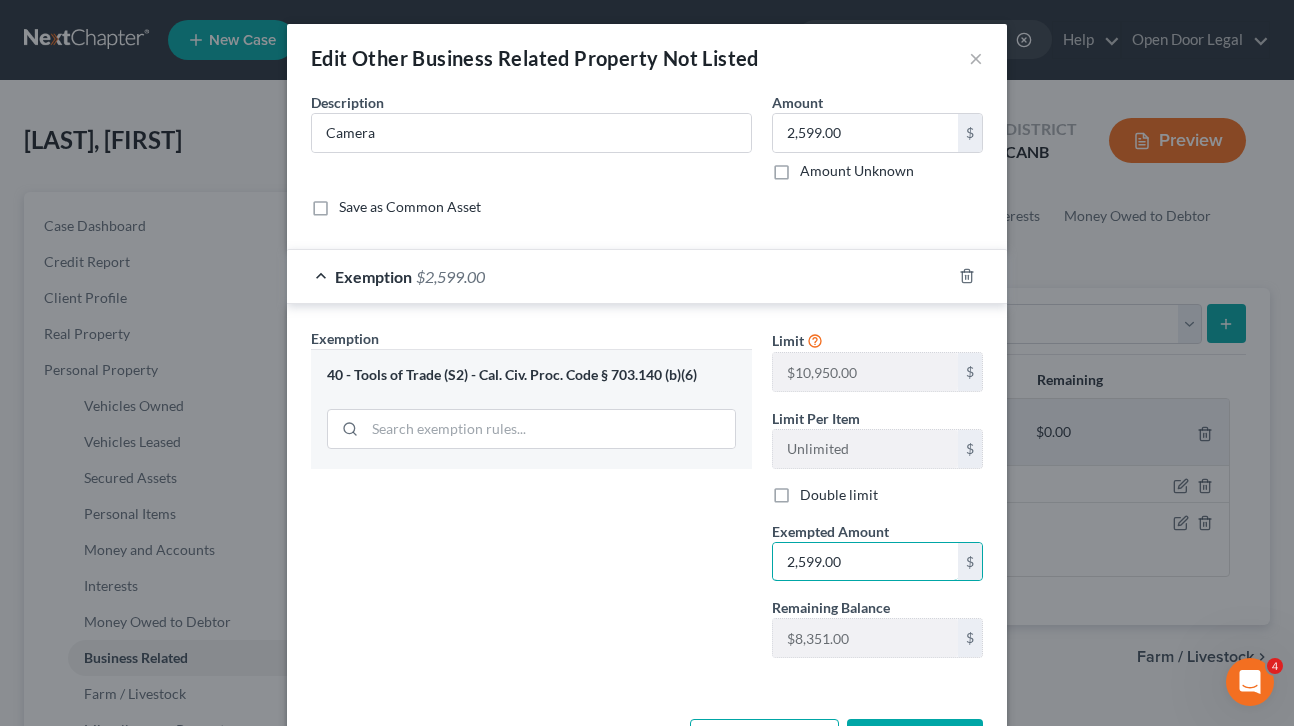 scroll, scrollTop: 75, scrollLeft: 0, axis: vertical 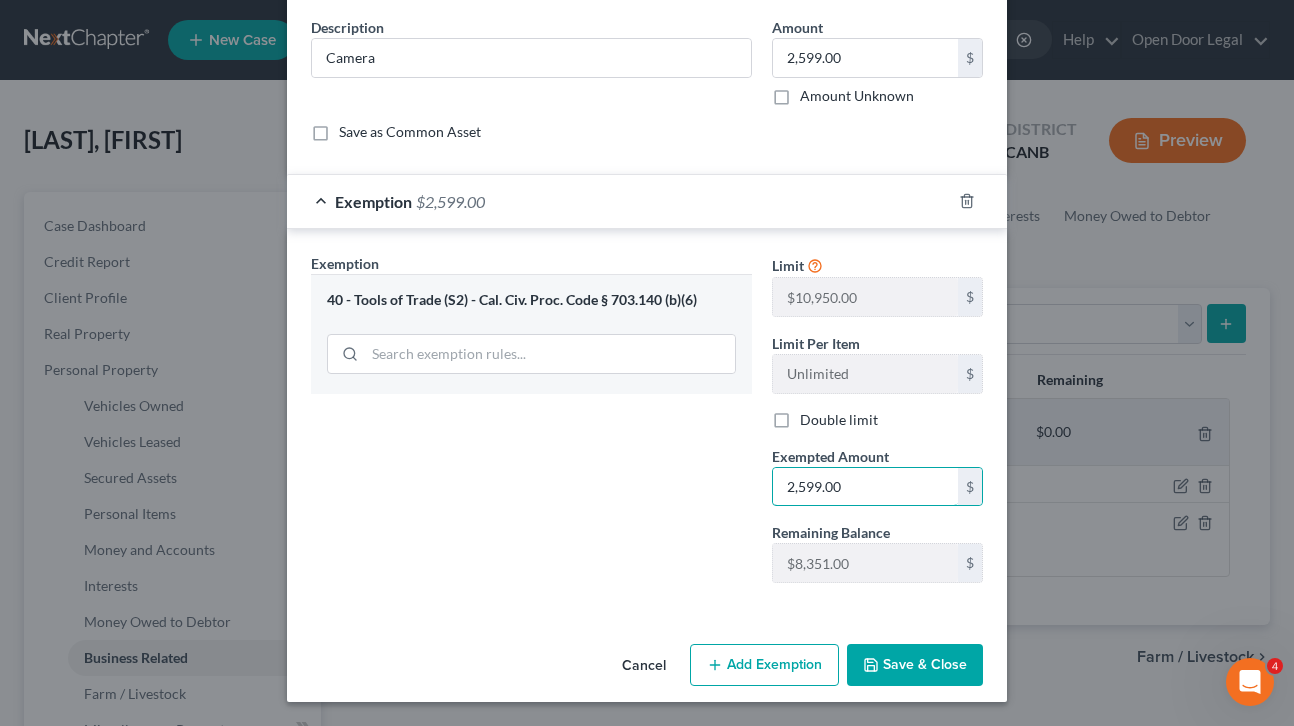 type on "2,599.00" 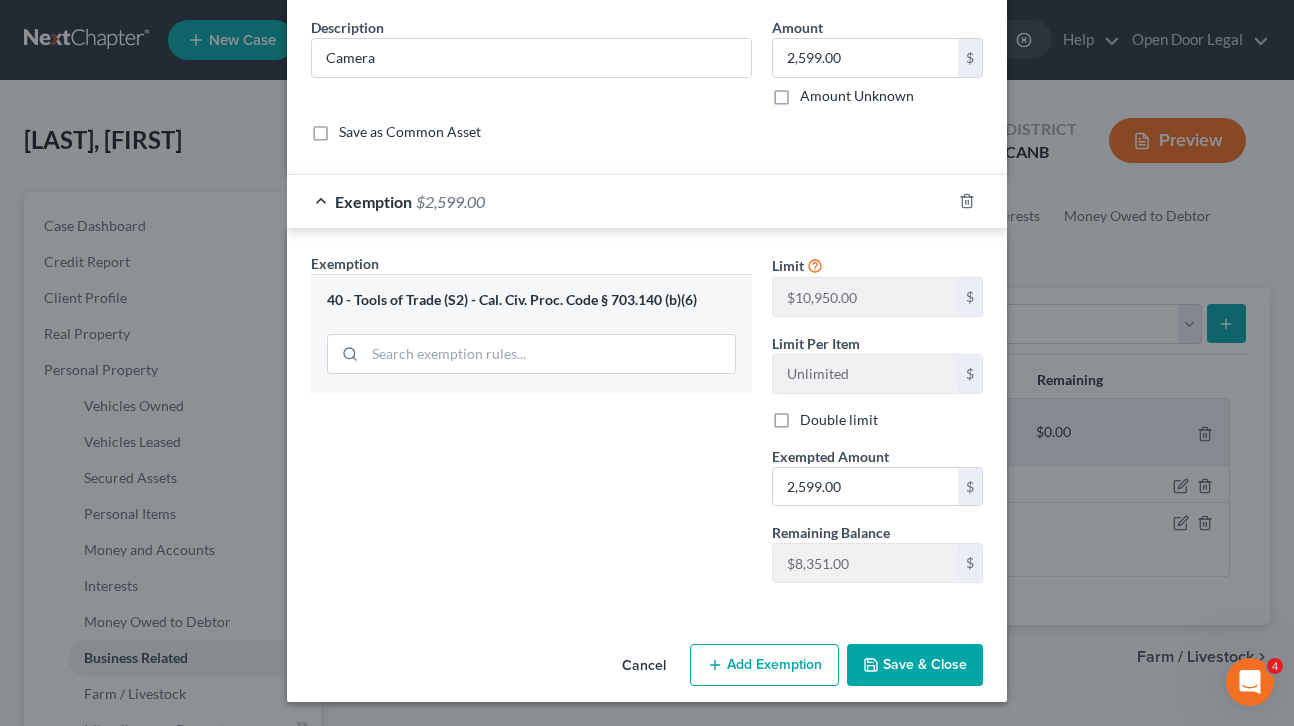 click on "Save & Close" at bounding box center (915, 665) 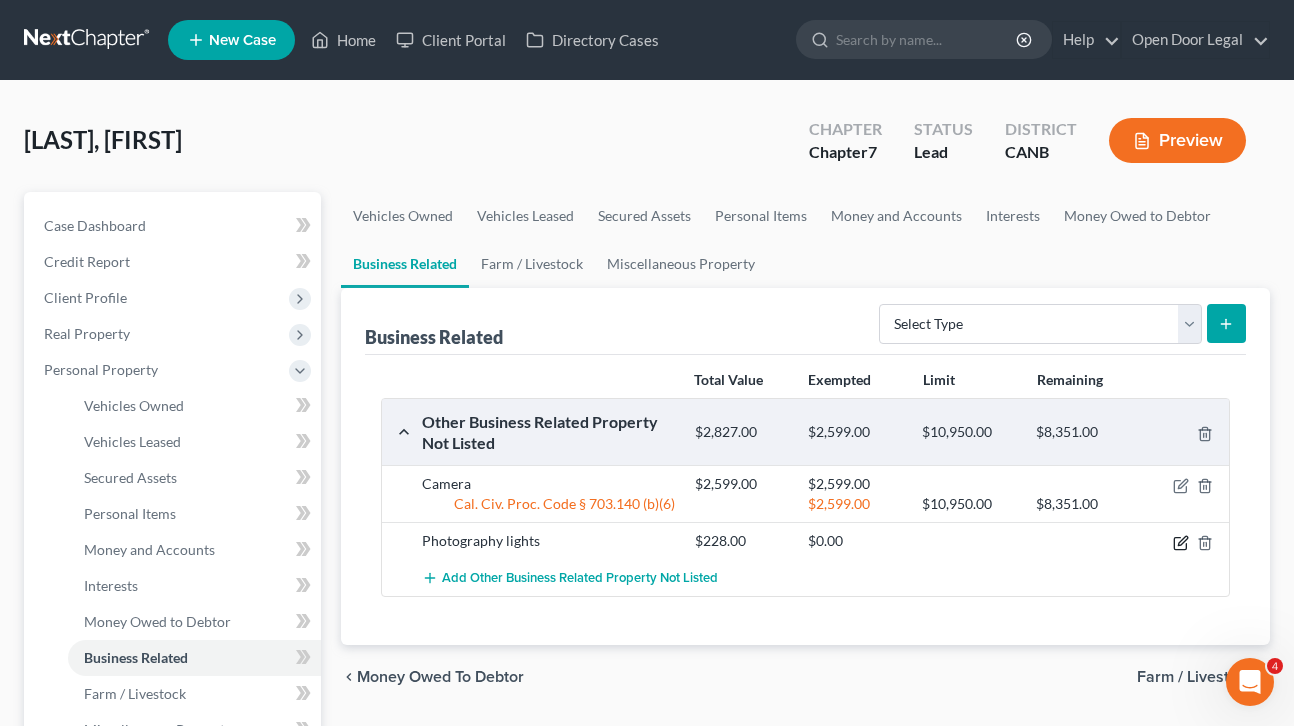 click 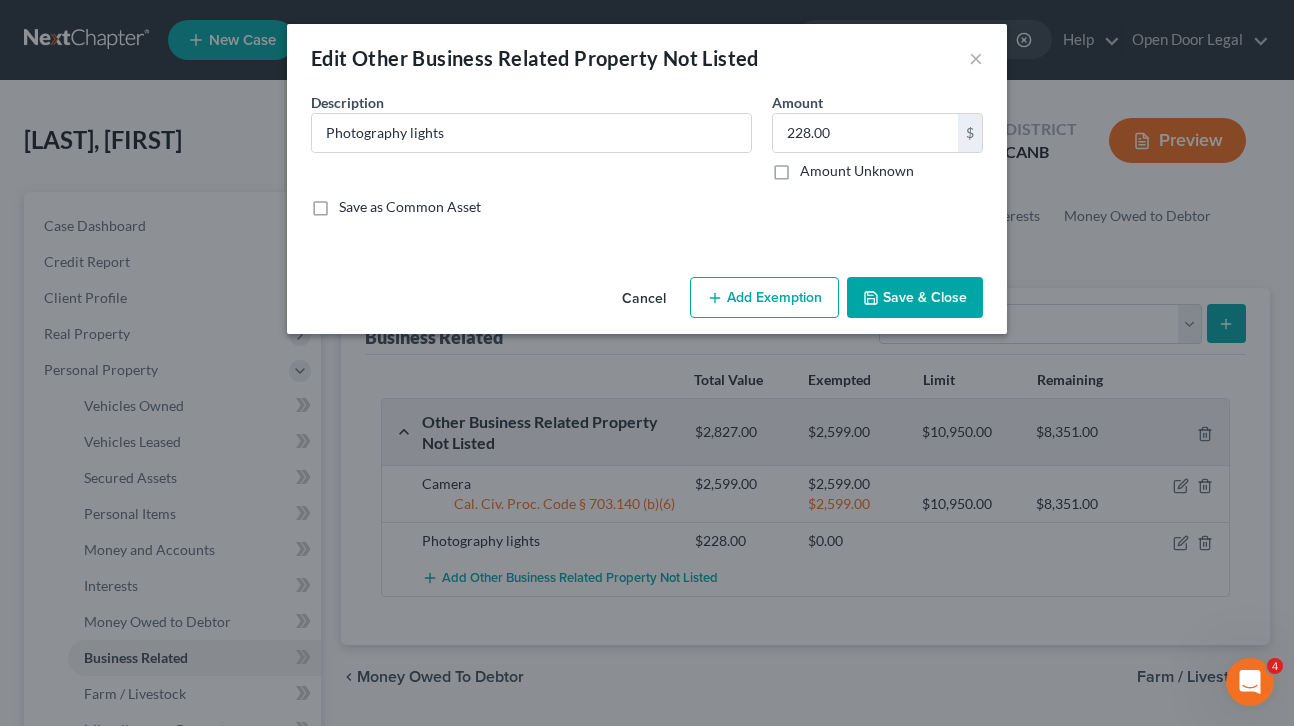 click on "Add Exemption" at bounding box center (764, 298) 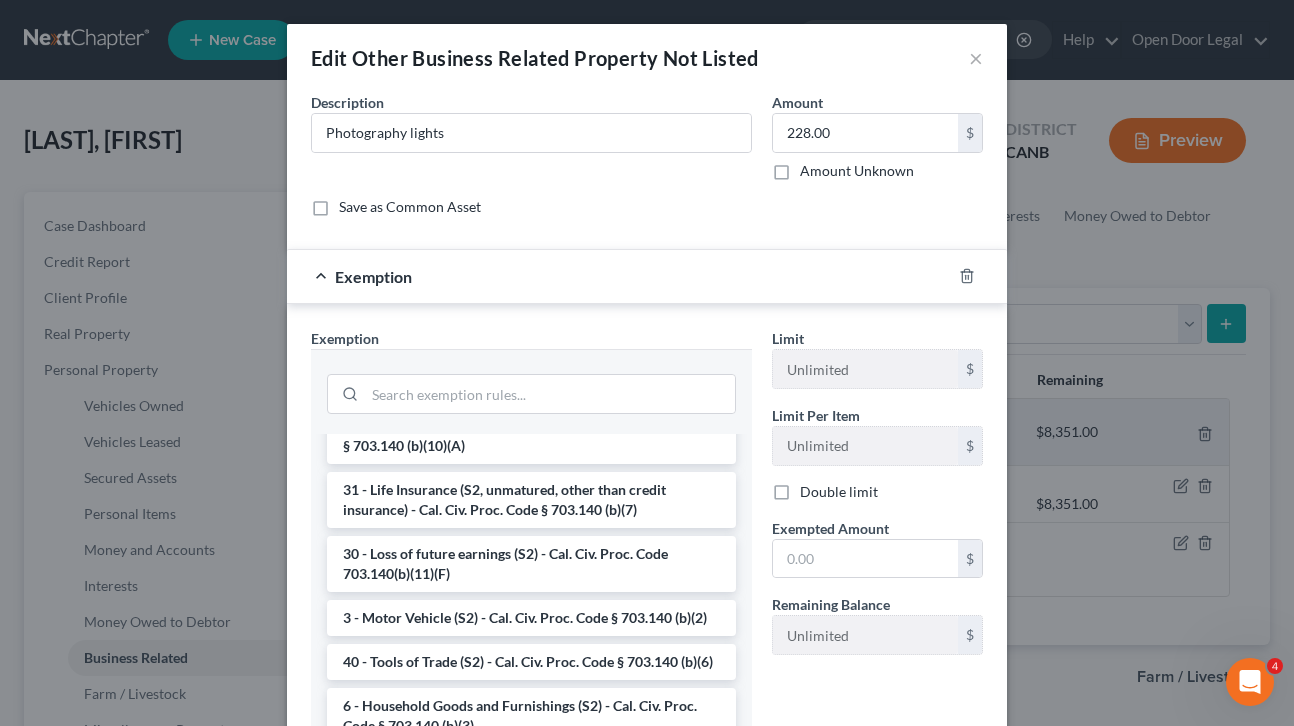 scroll, scrollTop: 771, scrollLeft: 0, axis: vertical 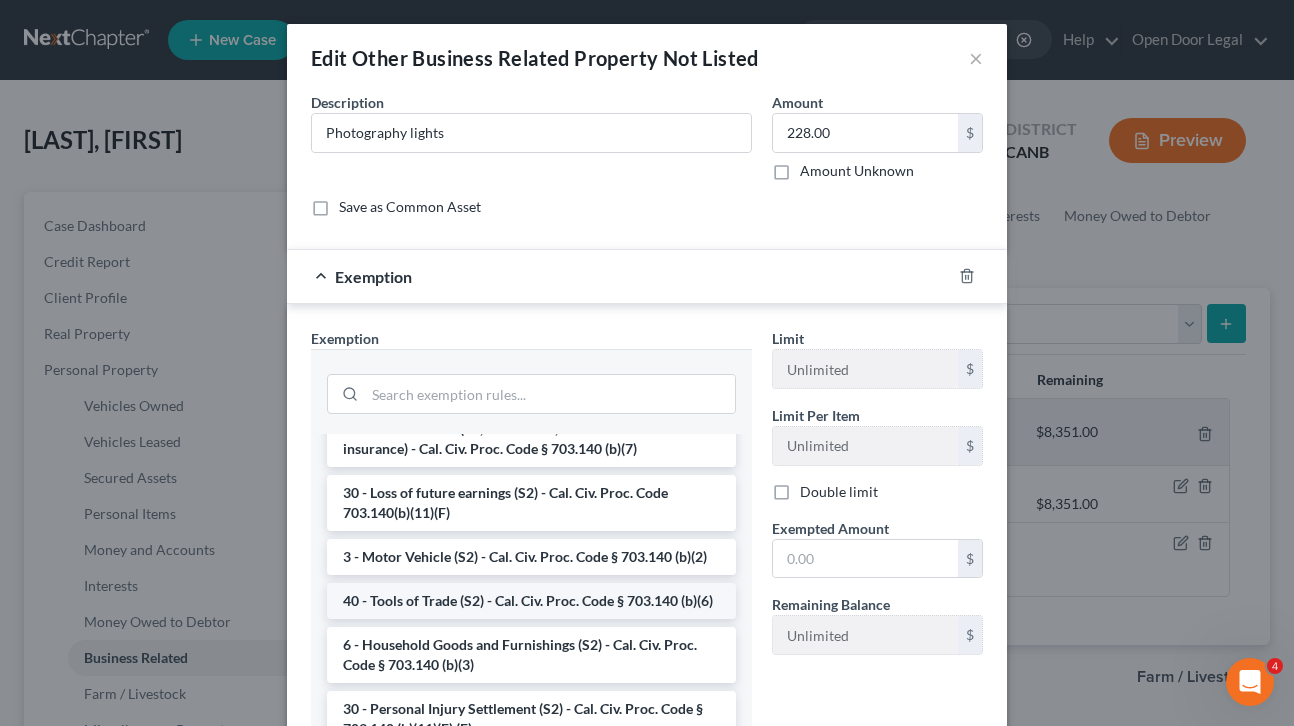 click on "40 - Tools of Trade (S2)  - Cal. Civ. Proc. Code § 703.140 (b)(6)" at bounding box center (531, 601) 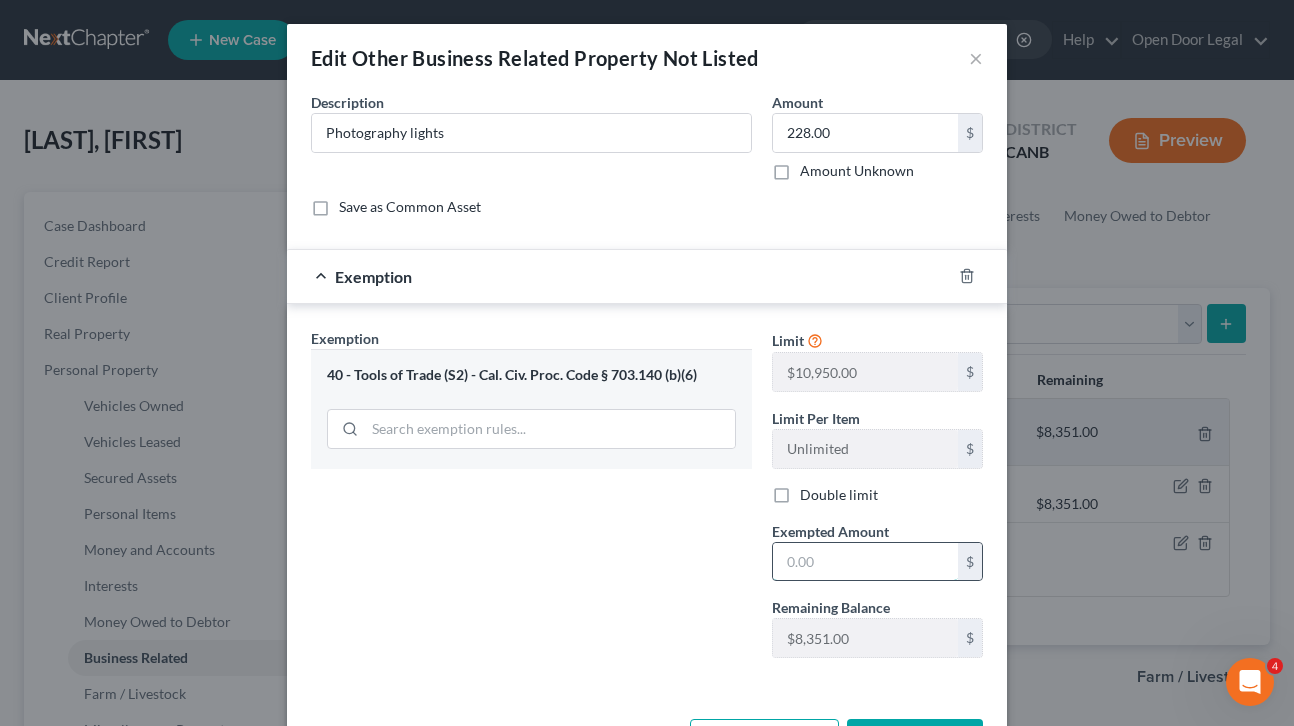 click at bounding box center (865, 562) 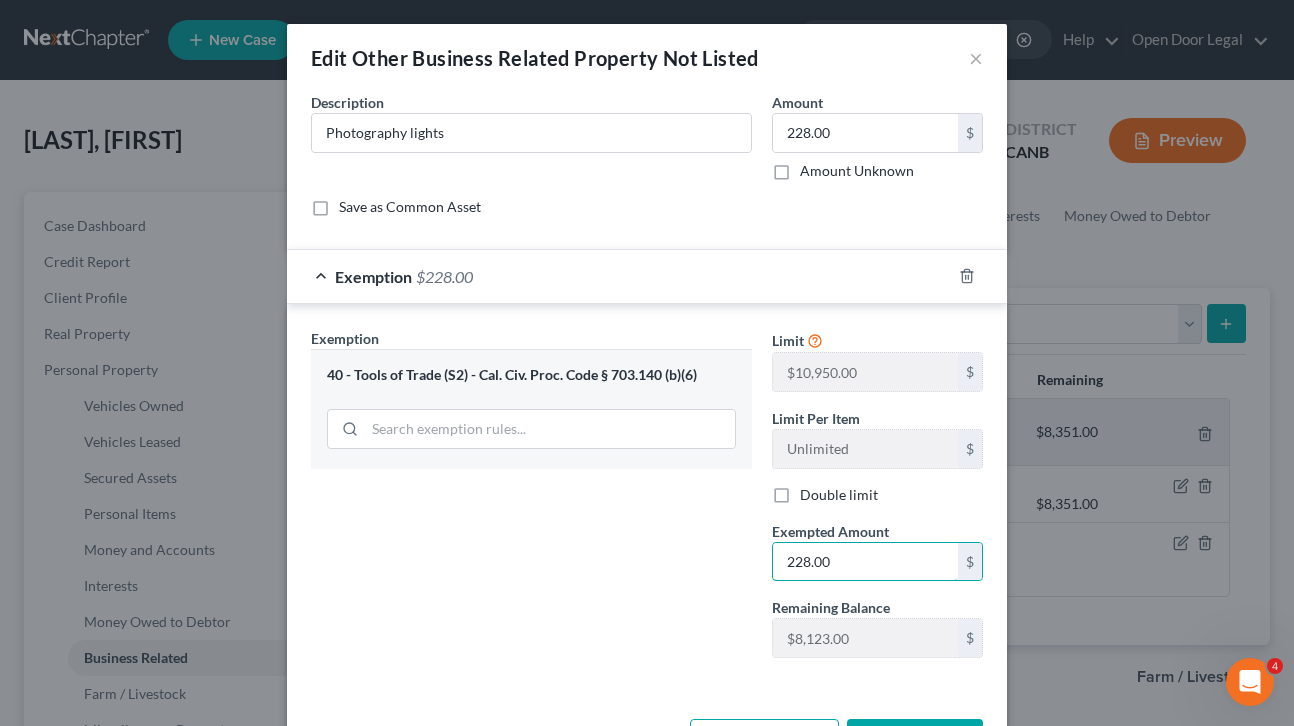 scroll, scrollTop: 75, scrollLeft: 0, axis: vertical 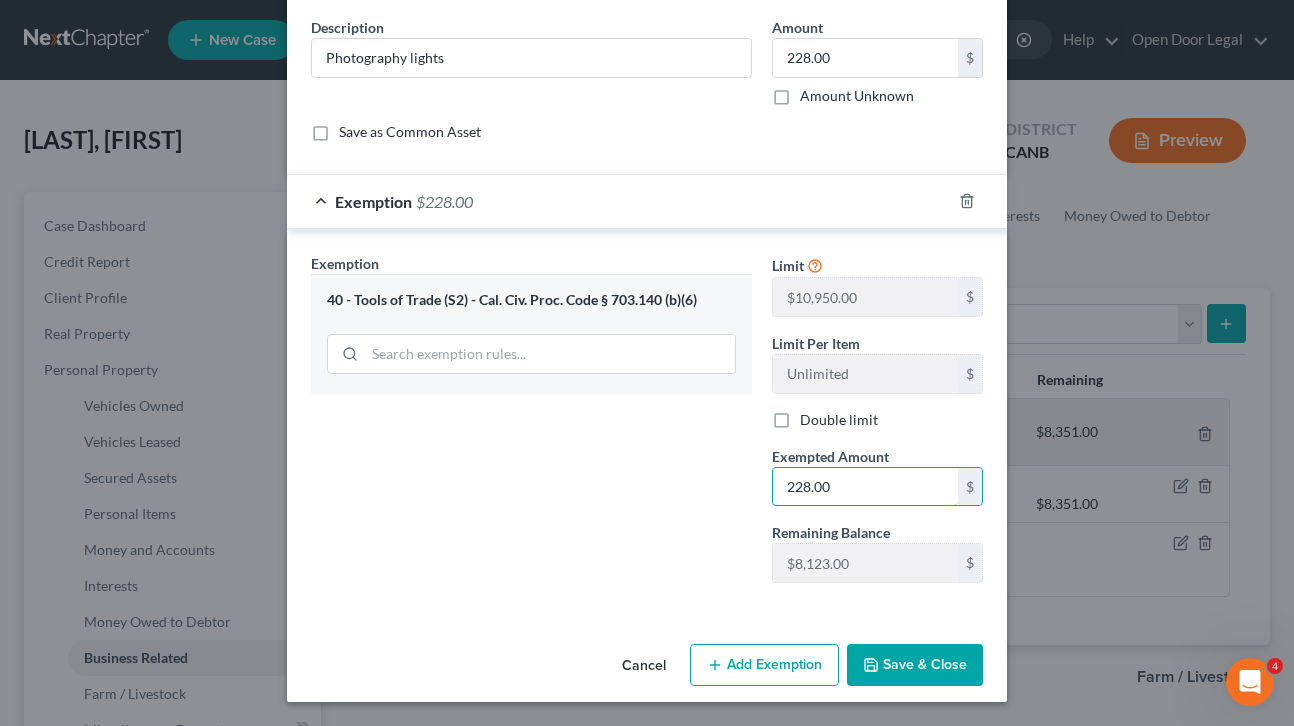 type on "228.00" 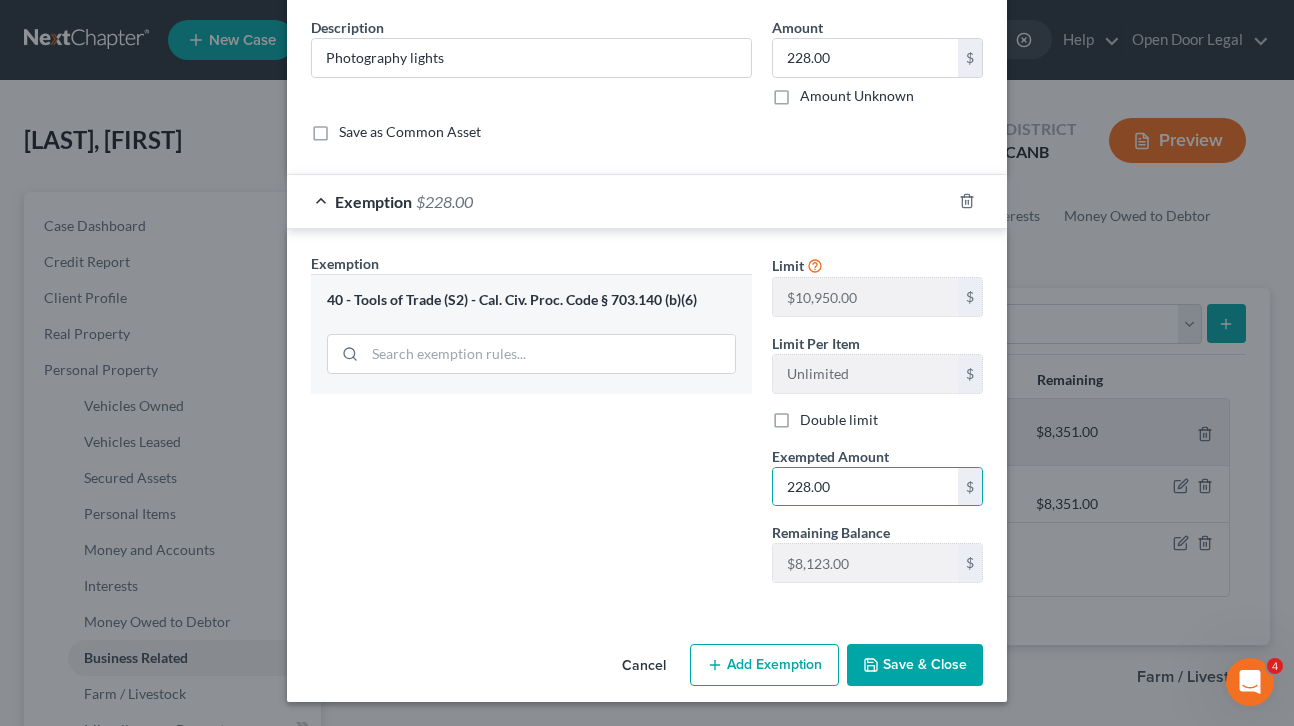 click on "Save & Close" at bounding box center (915, 665) 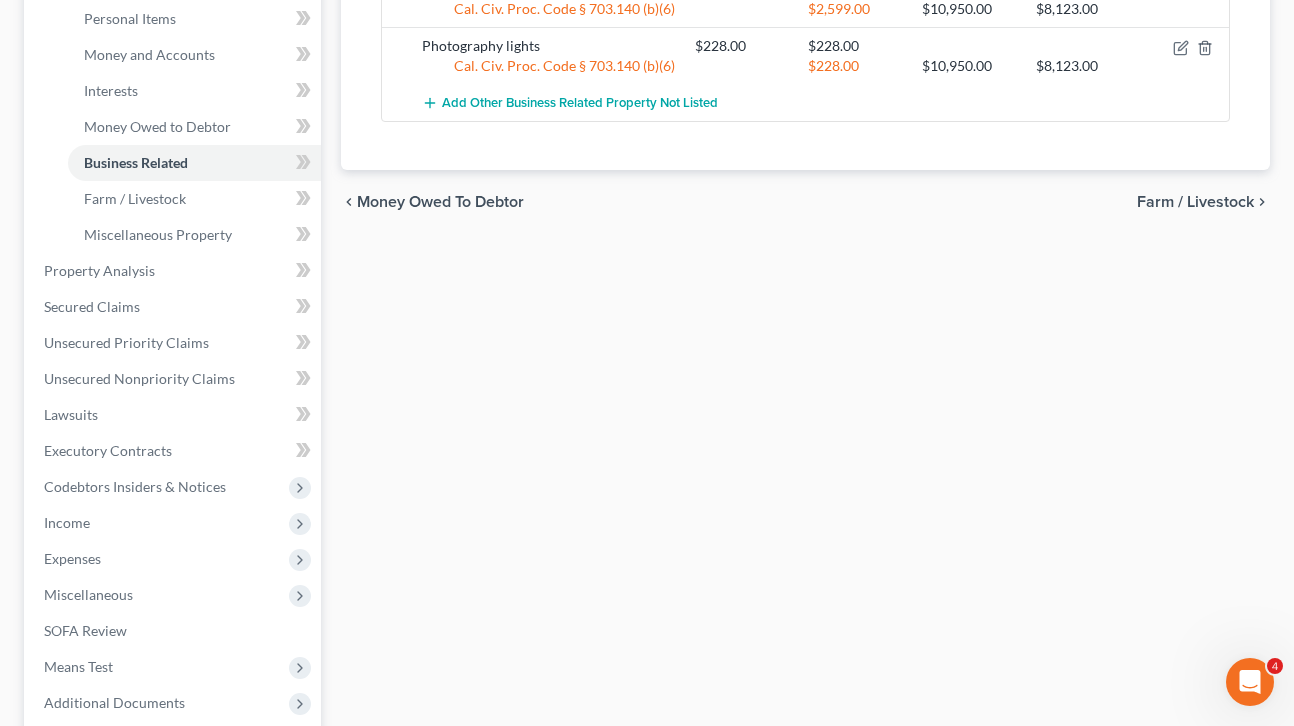 scroll, scrollTop: 515, scrollLeft: 0, axis: vertical 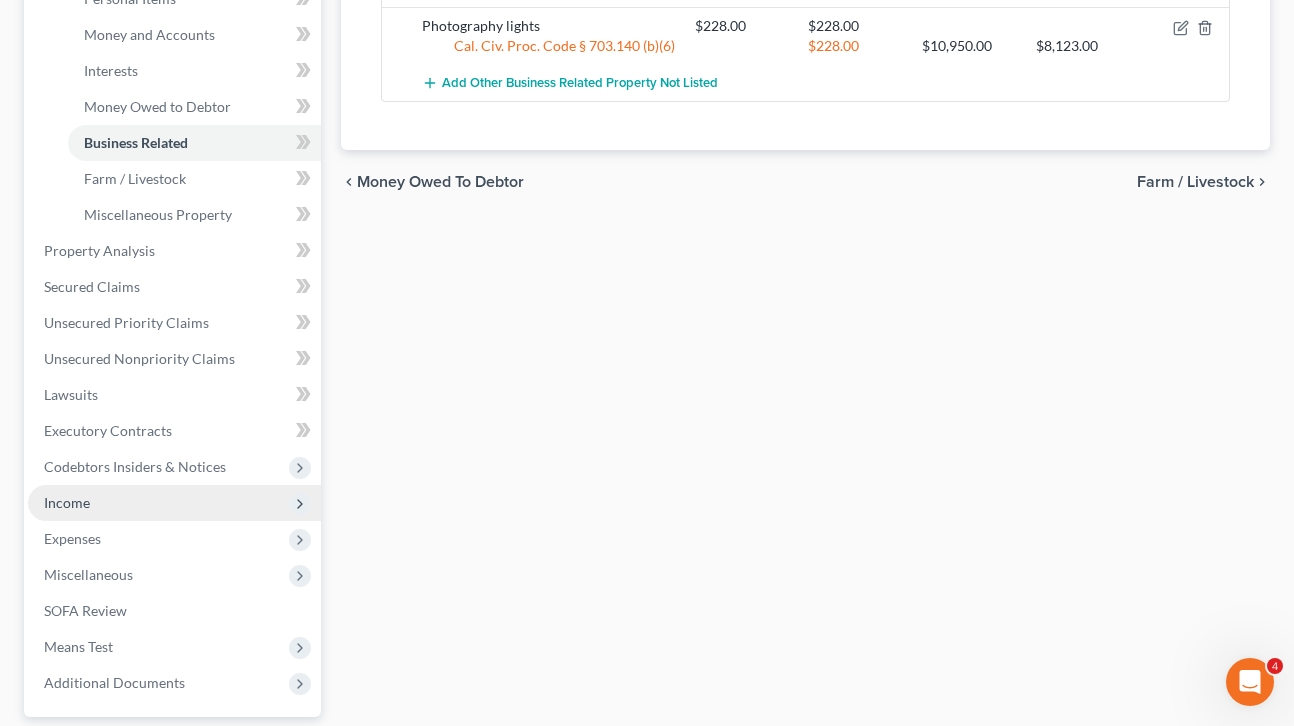click on "Income" at bounding box center [67, 502] 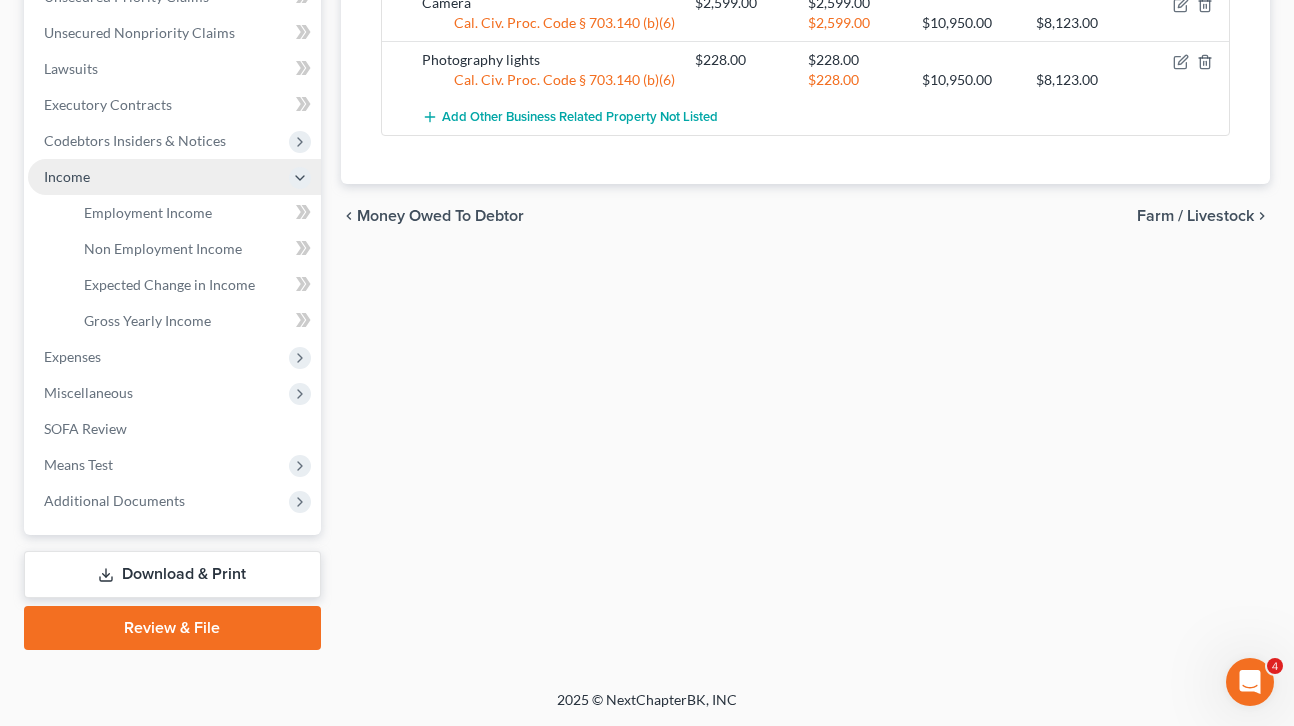 scroll, scrollTop: 479, scrollLeft: 0, axis: vertical 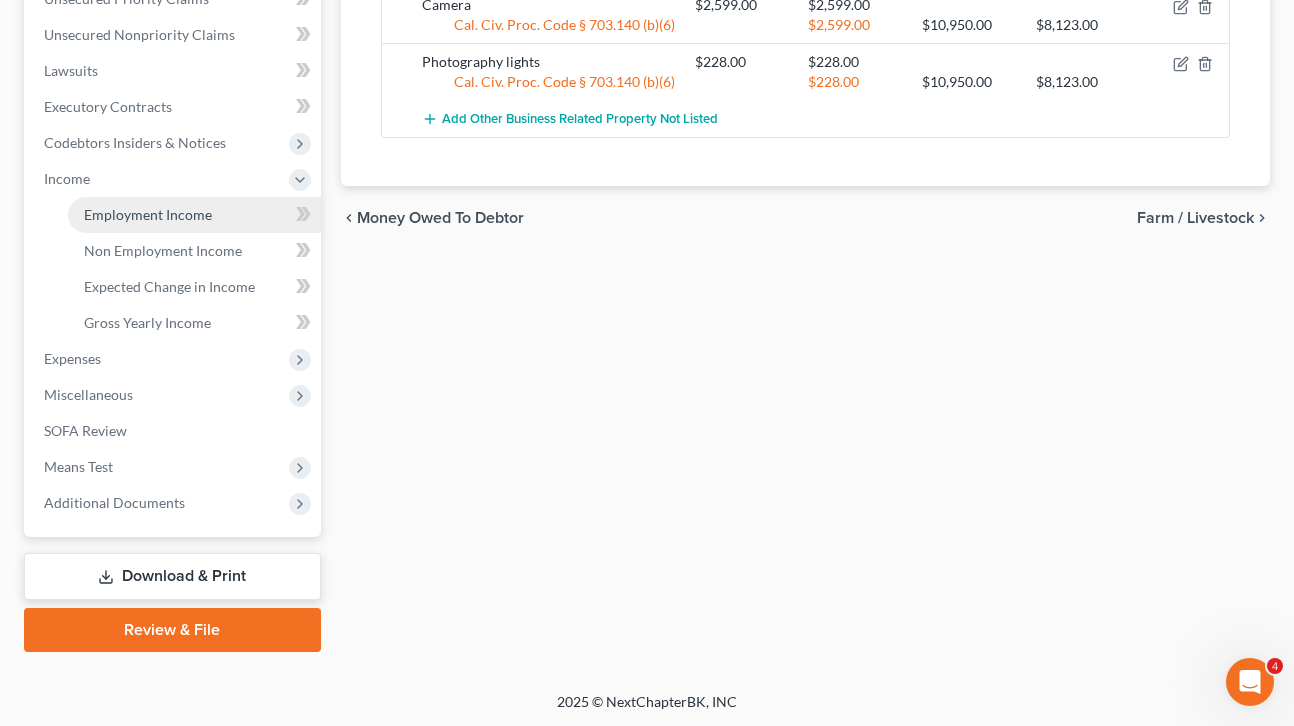 click on "Employment Income" at bounding box center (148, 214) 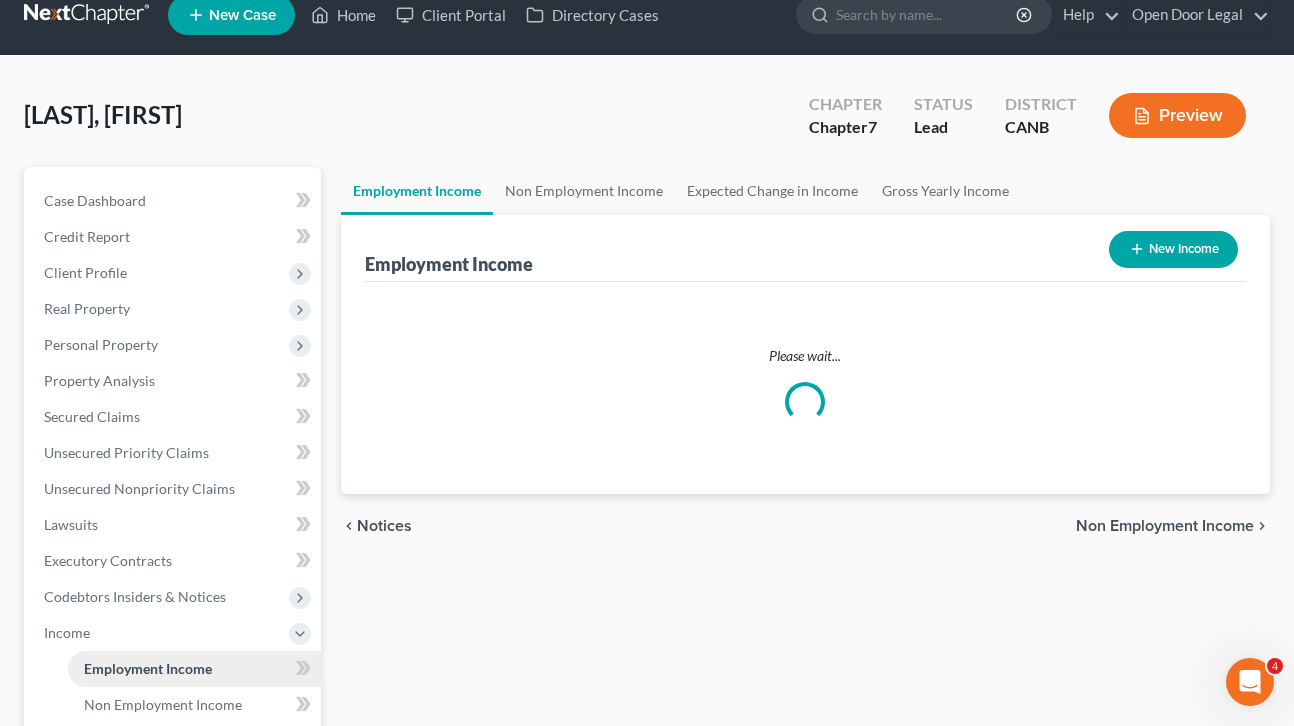 scroll, scrollTop: 0, scrollLeft: 0, axis: both 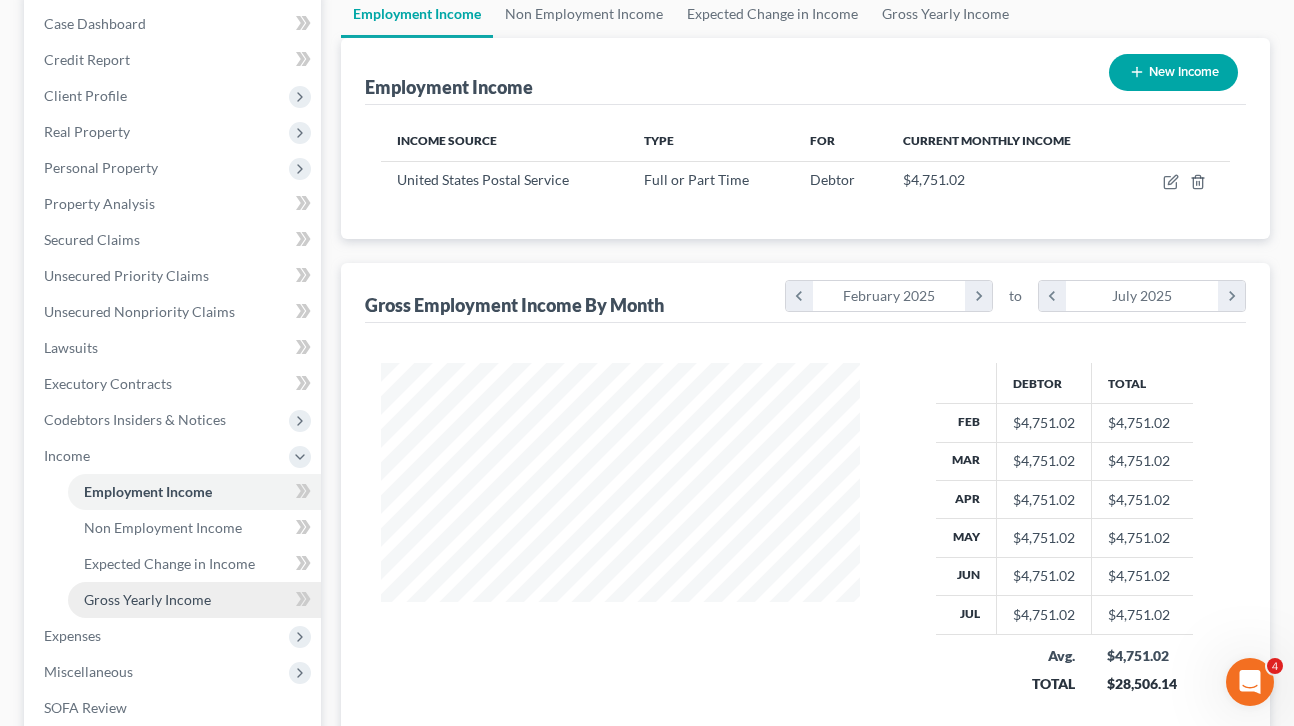 click on "Gross Yearly Income" at bounding box center (194, 600) 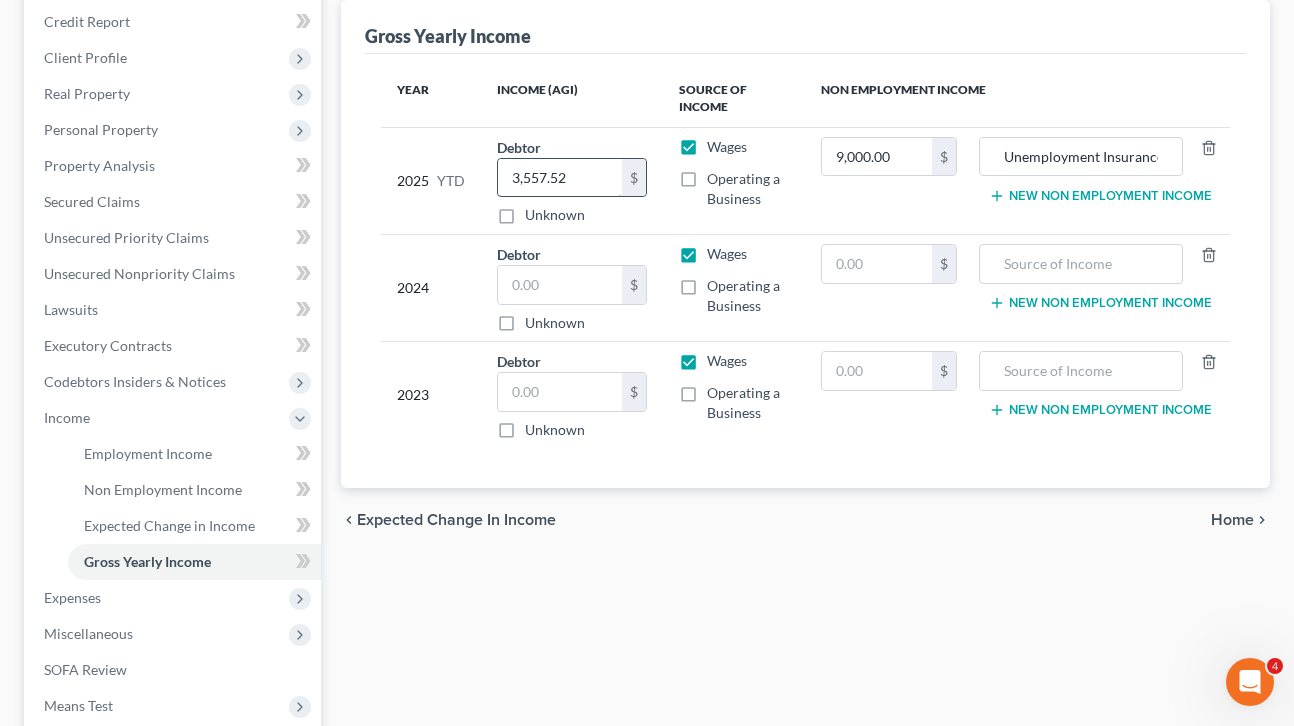 scroll, scrollTop: 243, scrollLeft: 0, axis: vertical 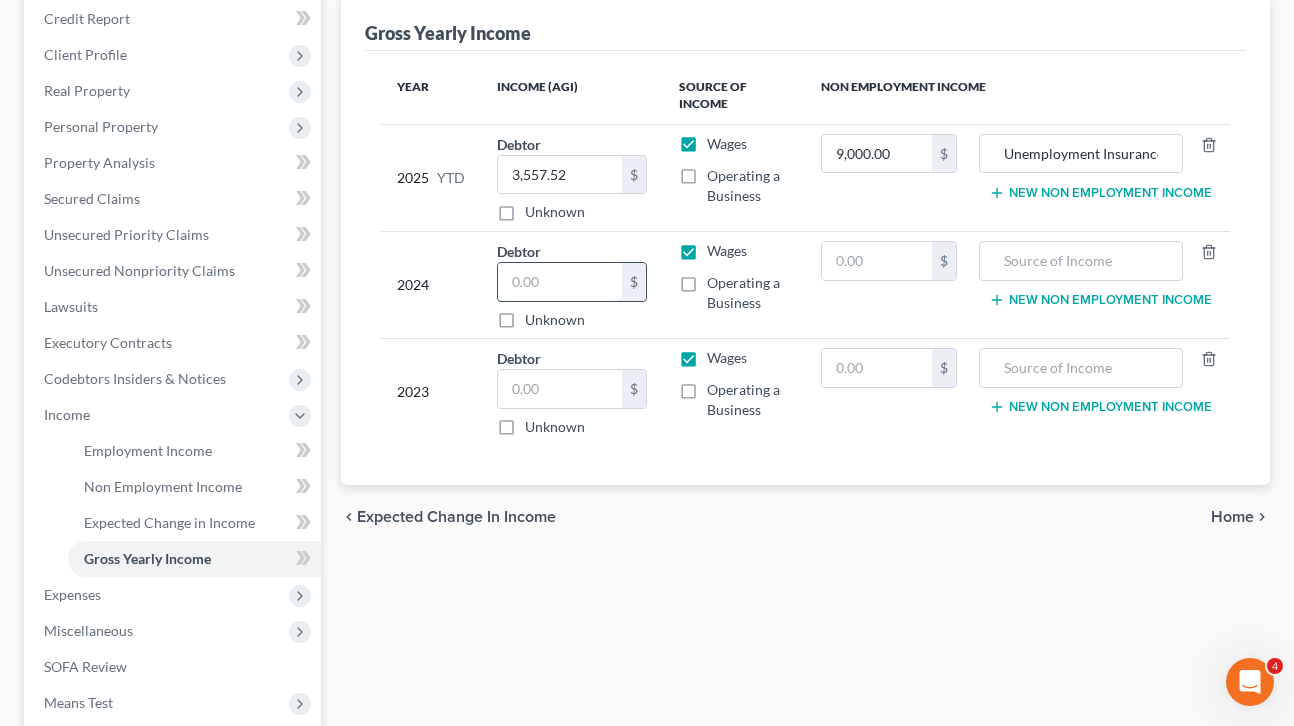 click at bounding box center (560, 282) 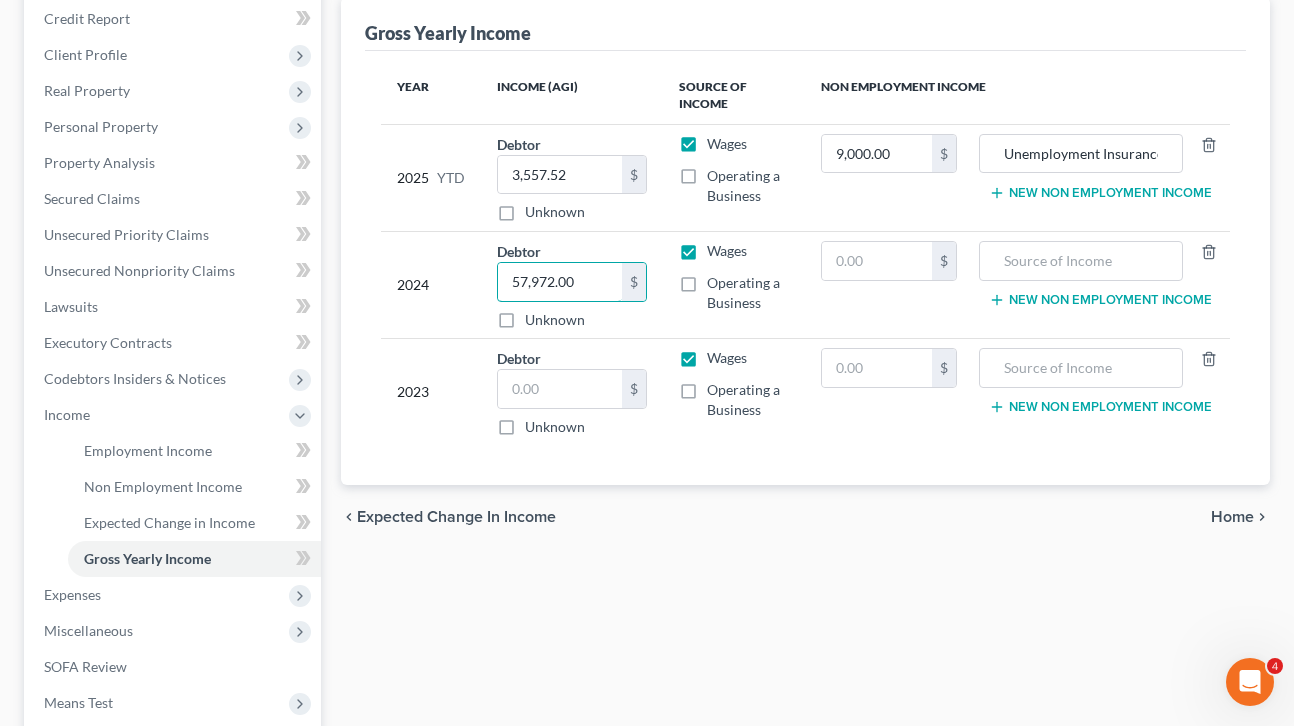 type on "57,972.00" 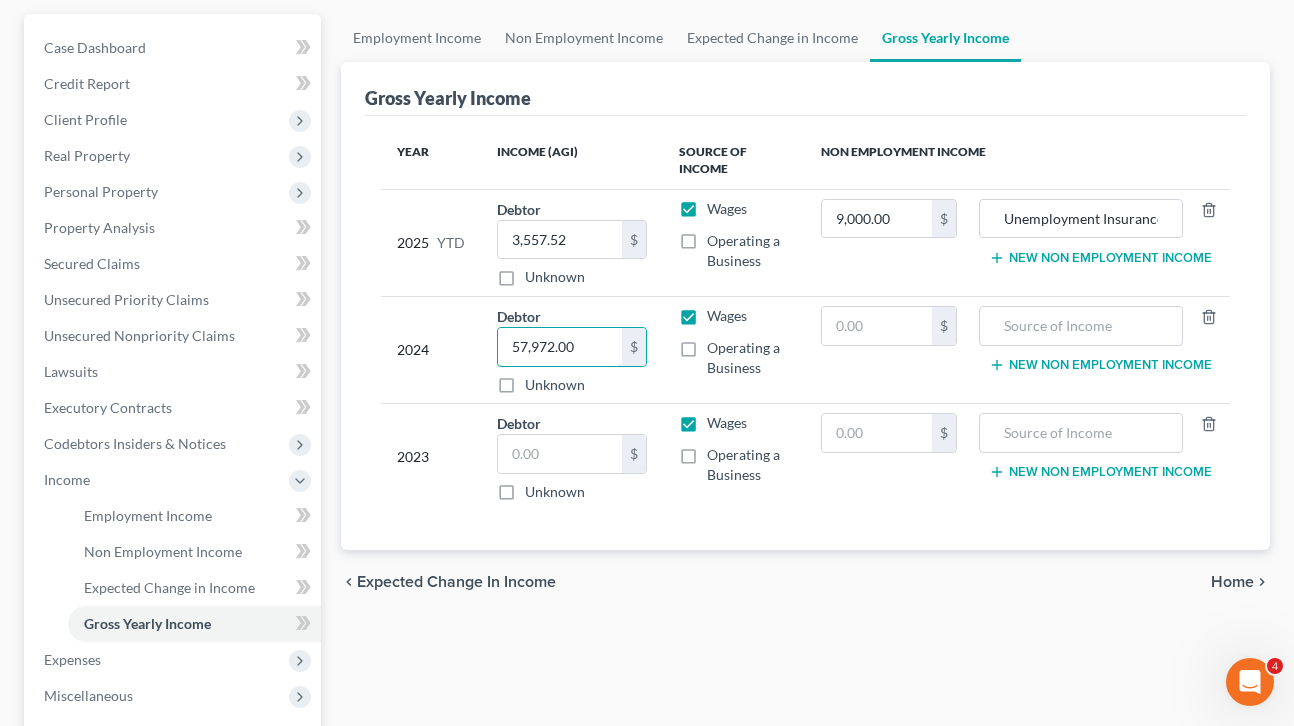 scroll, scrollTop: 115, scrollLeft: 0, axis: vertical 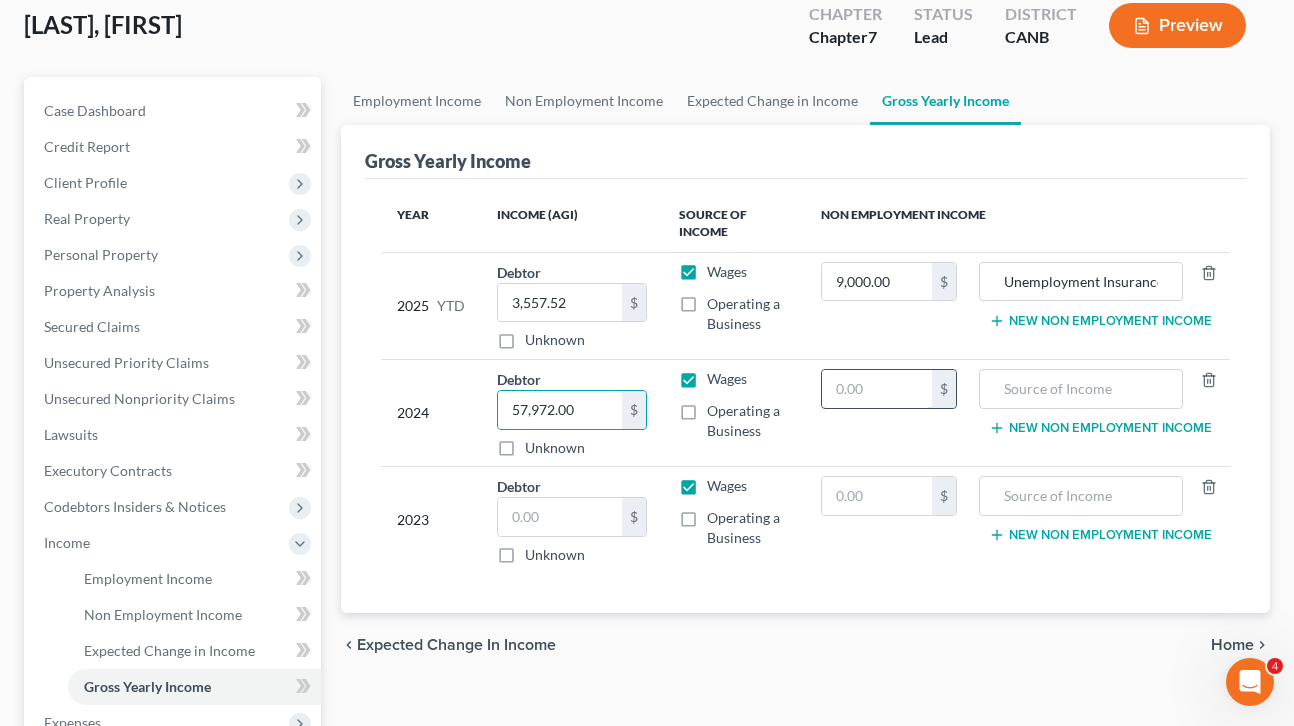 click at bounding box center [877, 389] 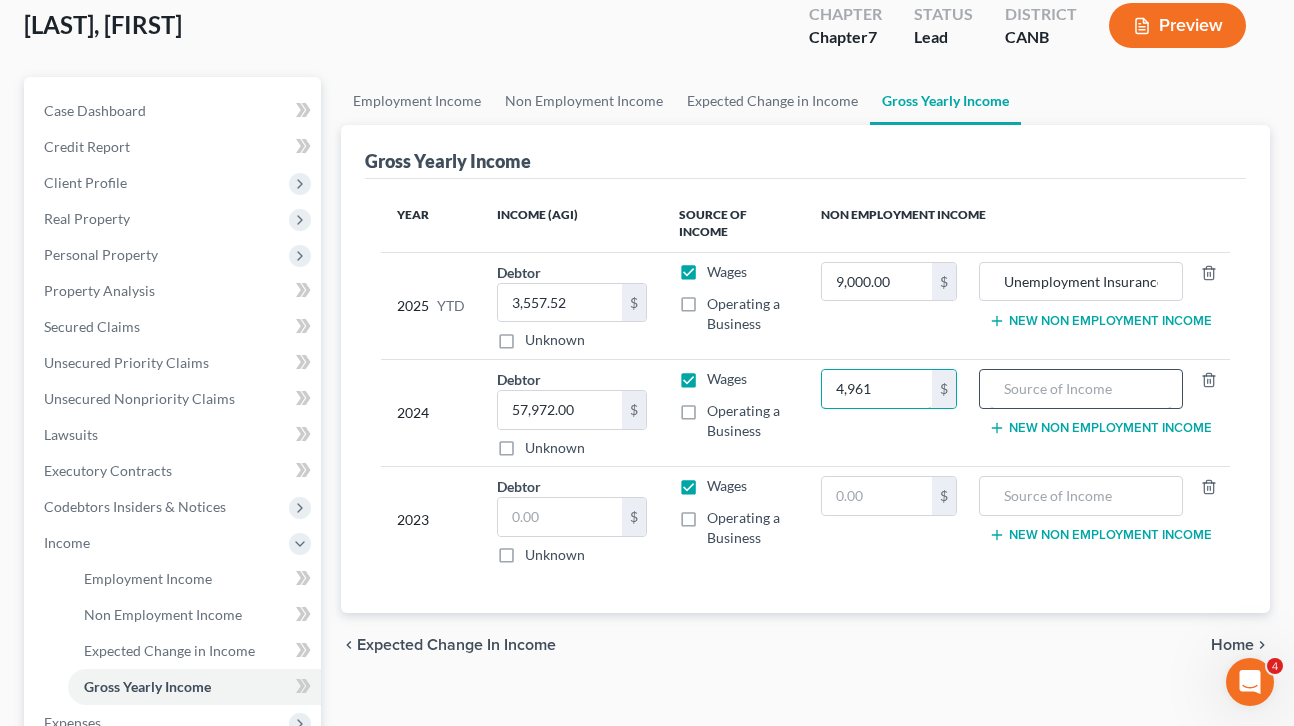 type on "4,961" 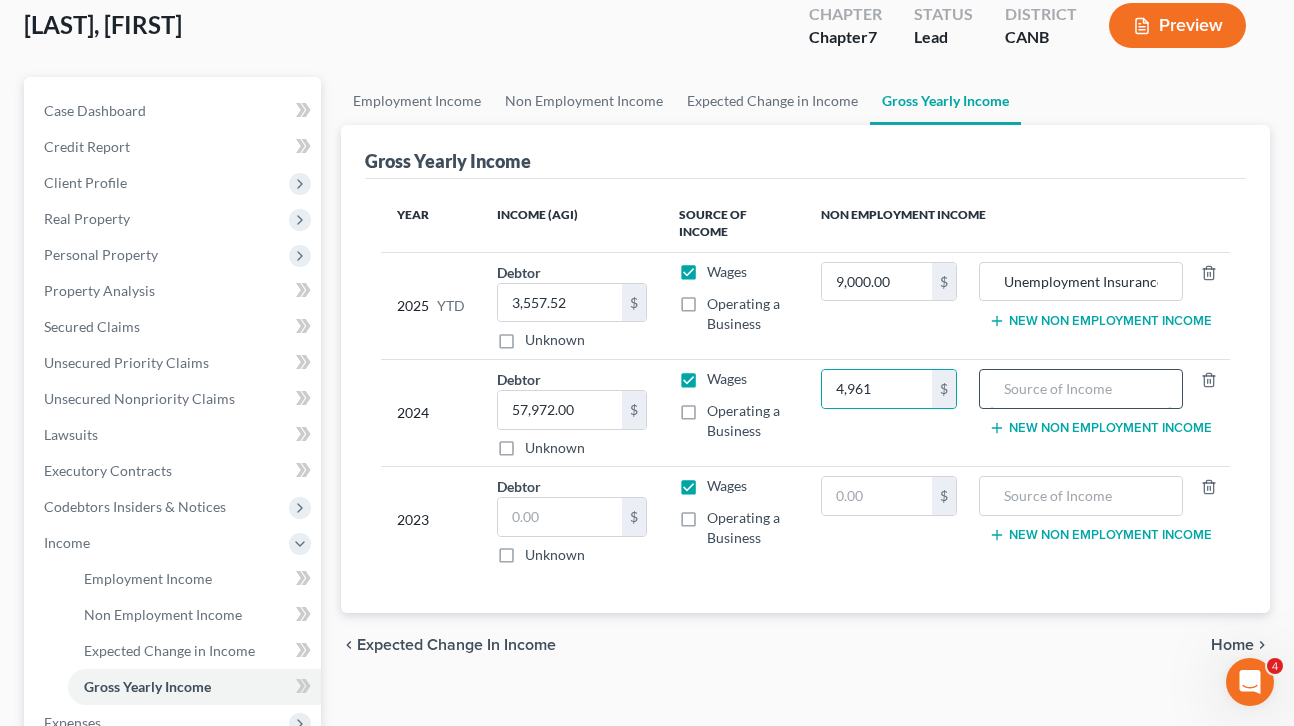 click at bounding box center (1081, 389) 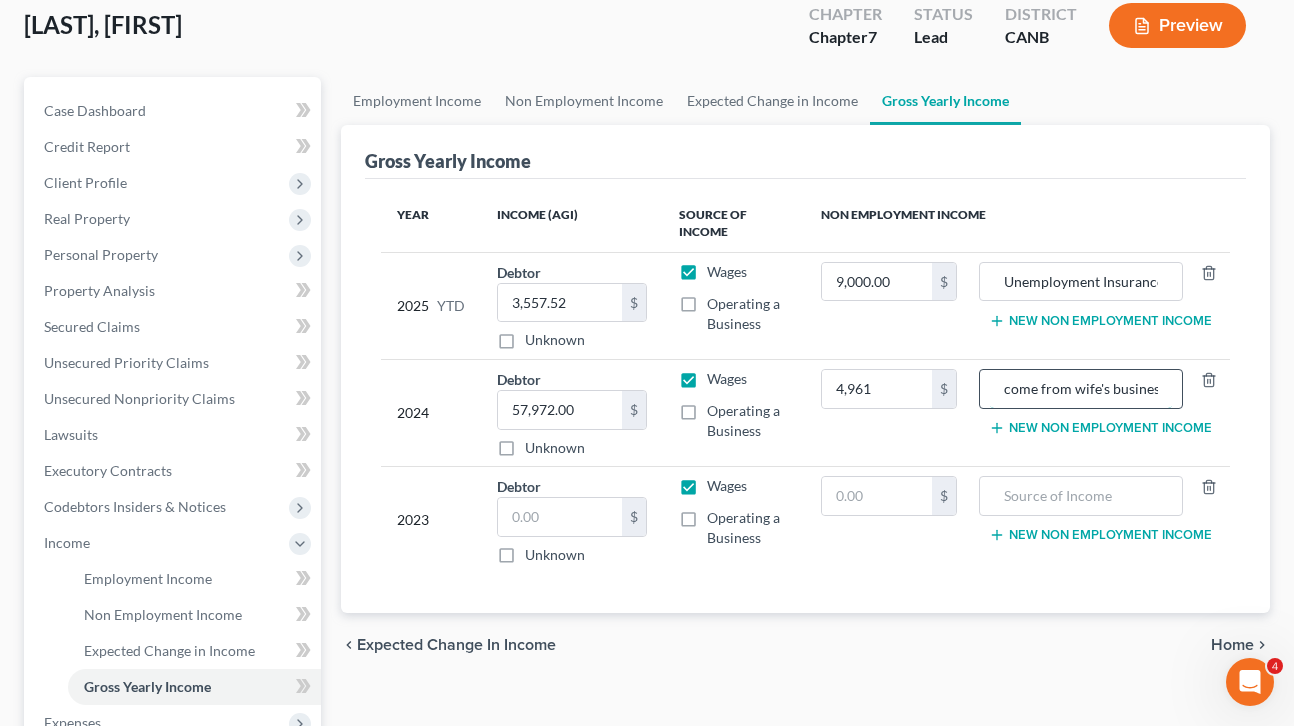 scroll, scrollTop: 0, scrollLeft: 18, axis: horizontal 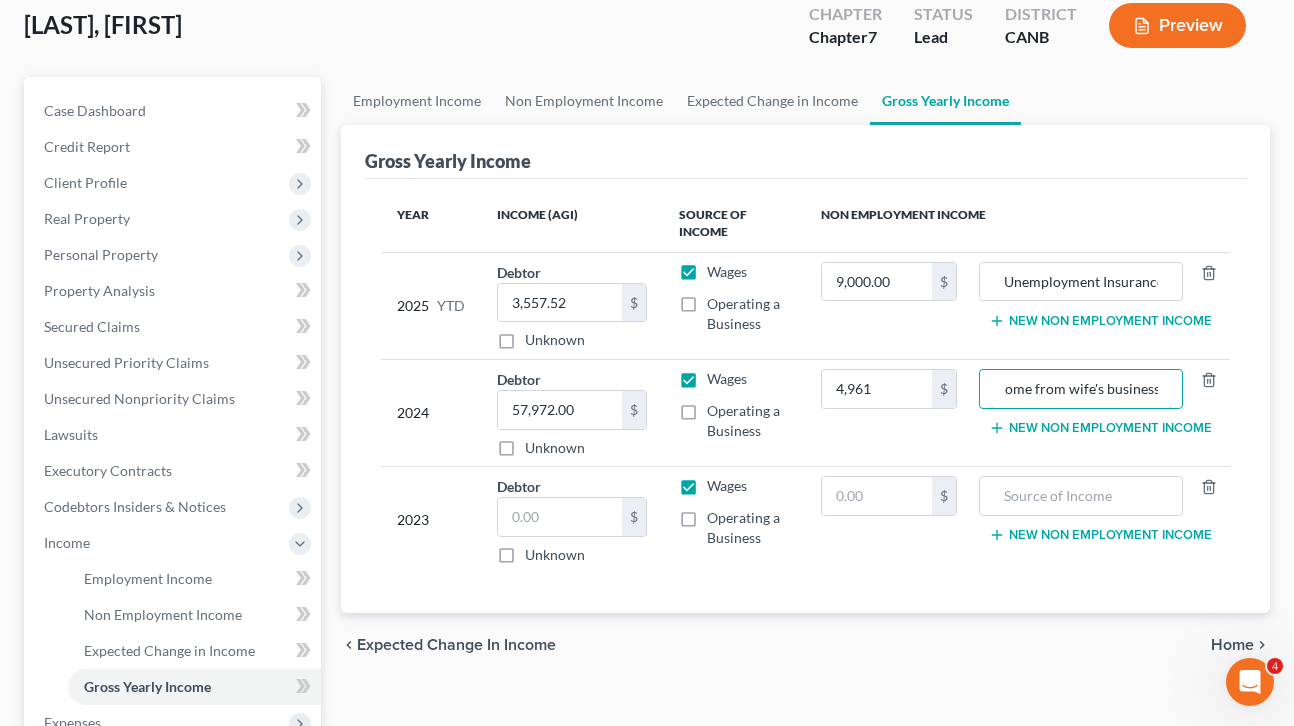 type on "Income from wife's business" 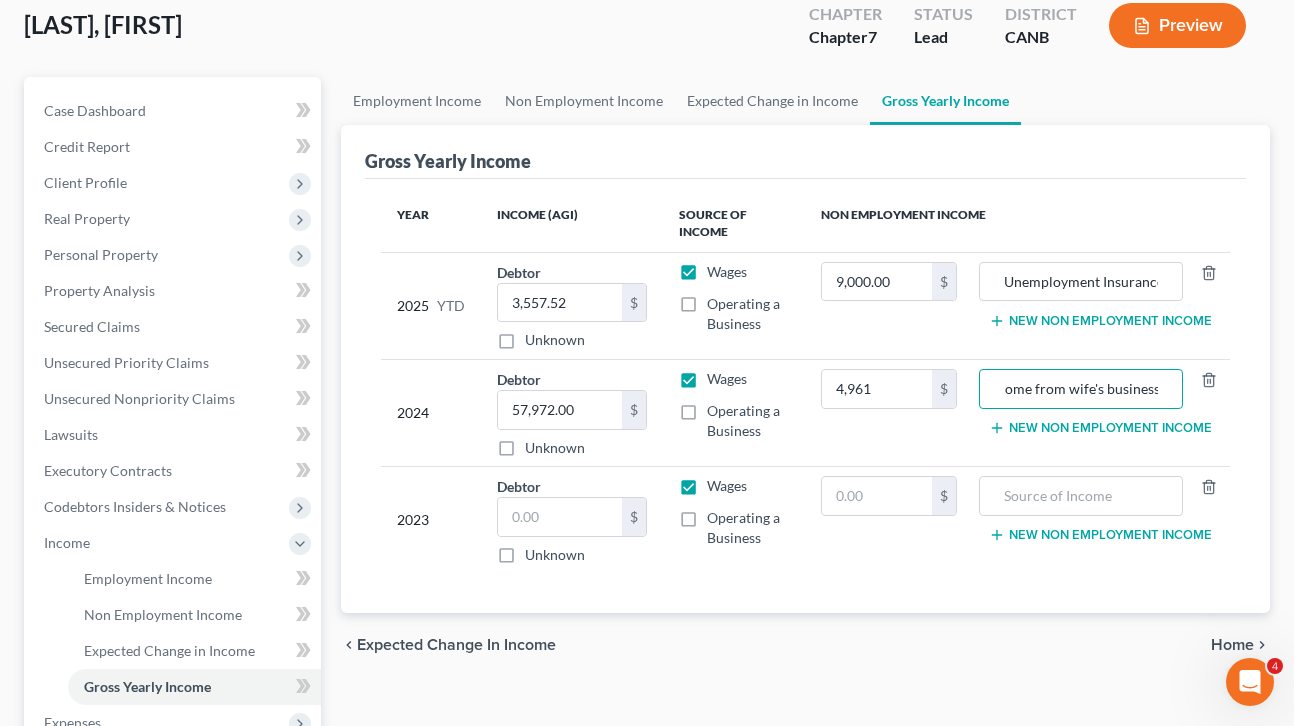 scroll, scrollTop: 0, scrollLeft: 0, axis: both 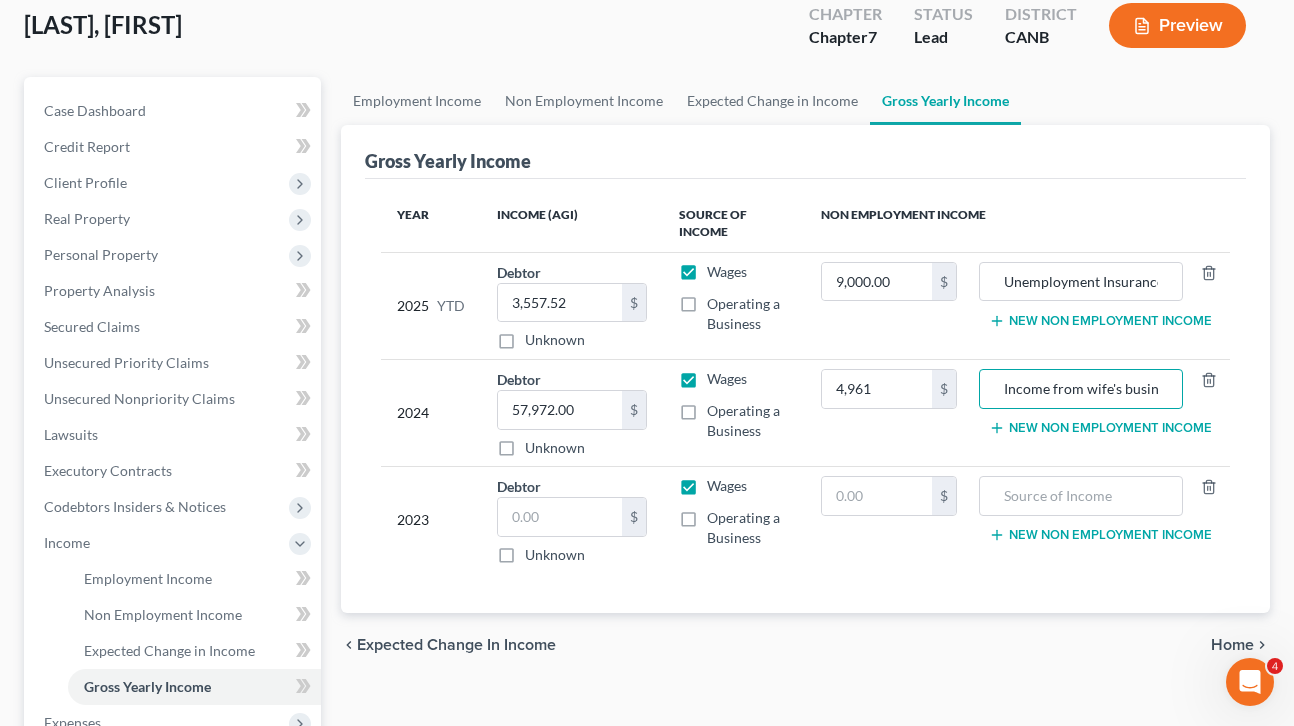 click on "New Non Employment Income" at bounding box center [1100, 428] 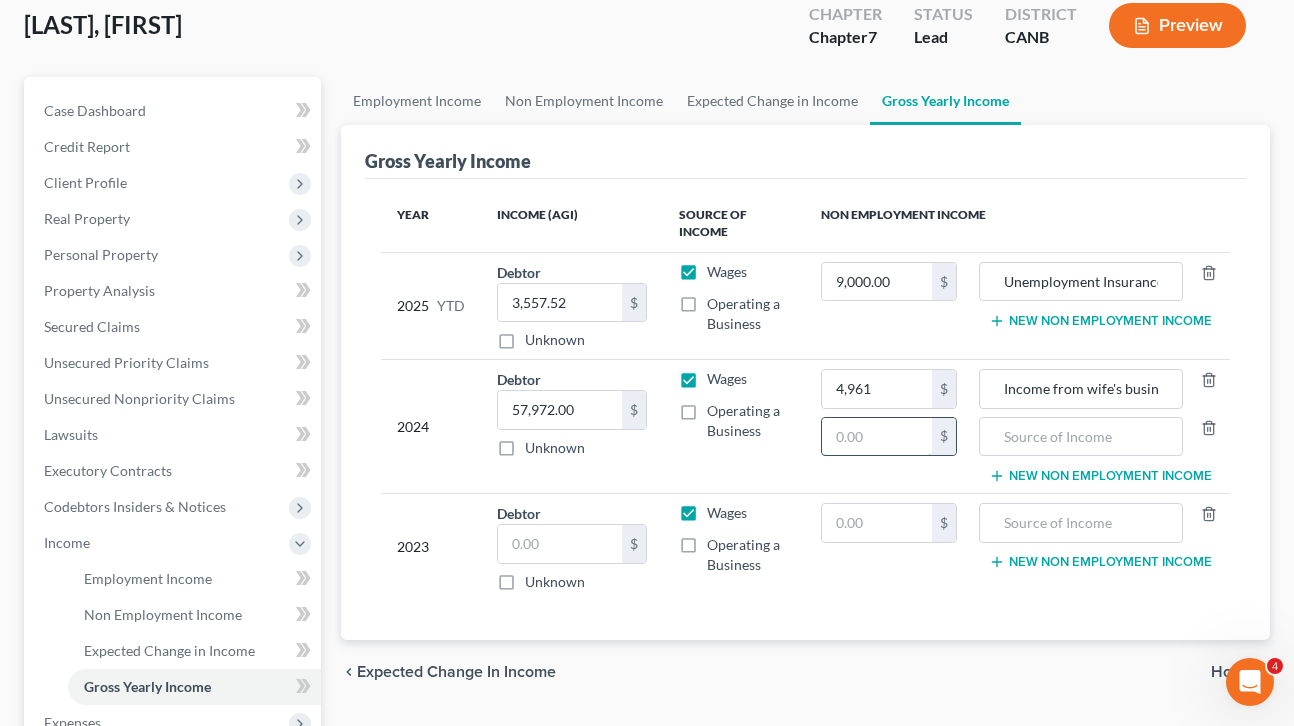 click at bounding box center (877, 437) 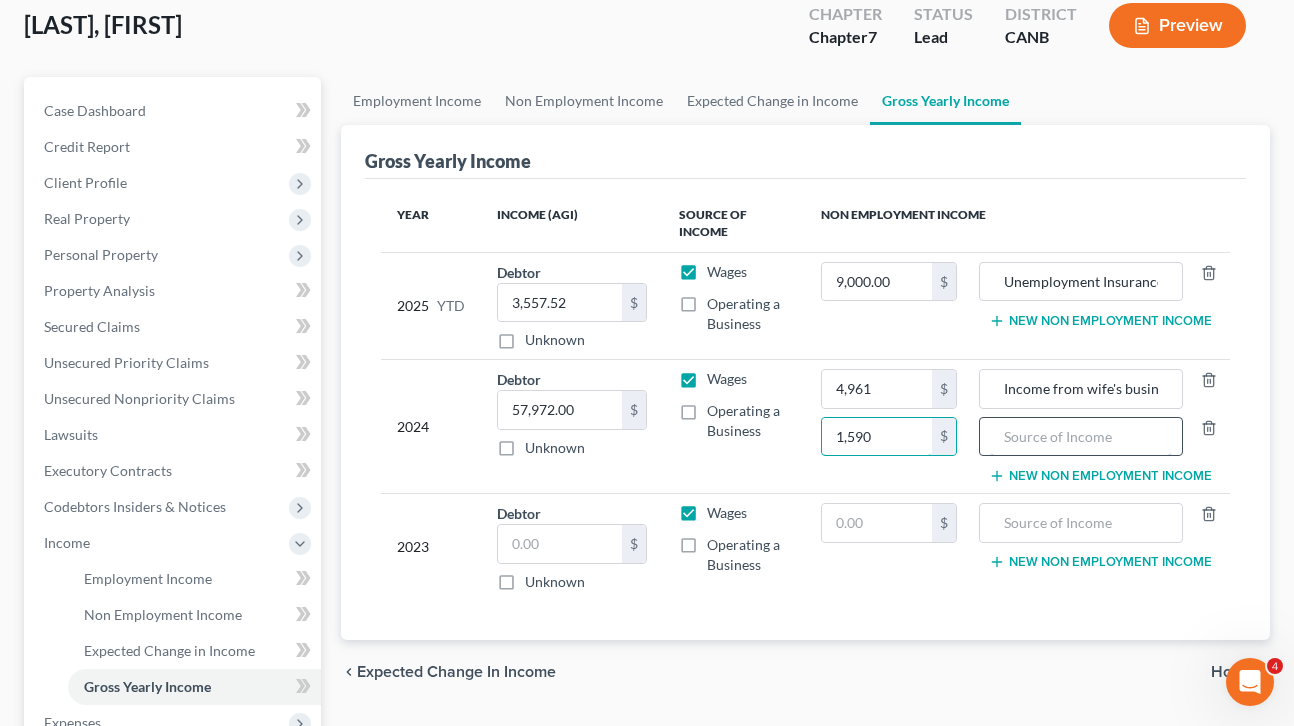 type on "1,590" 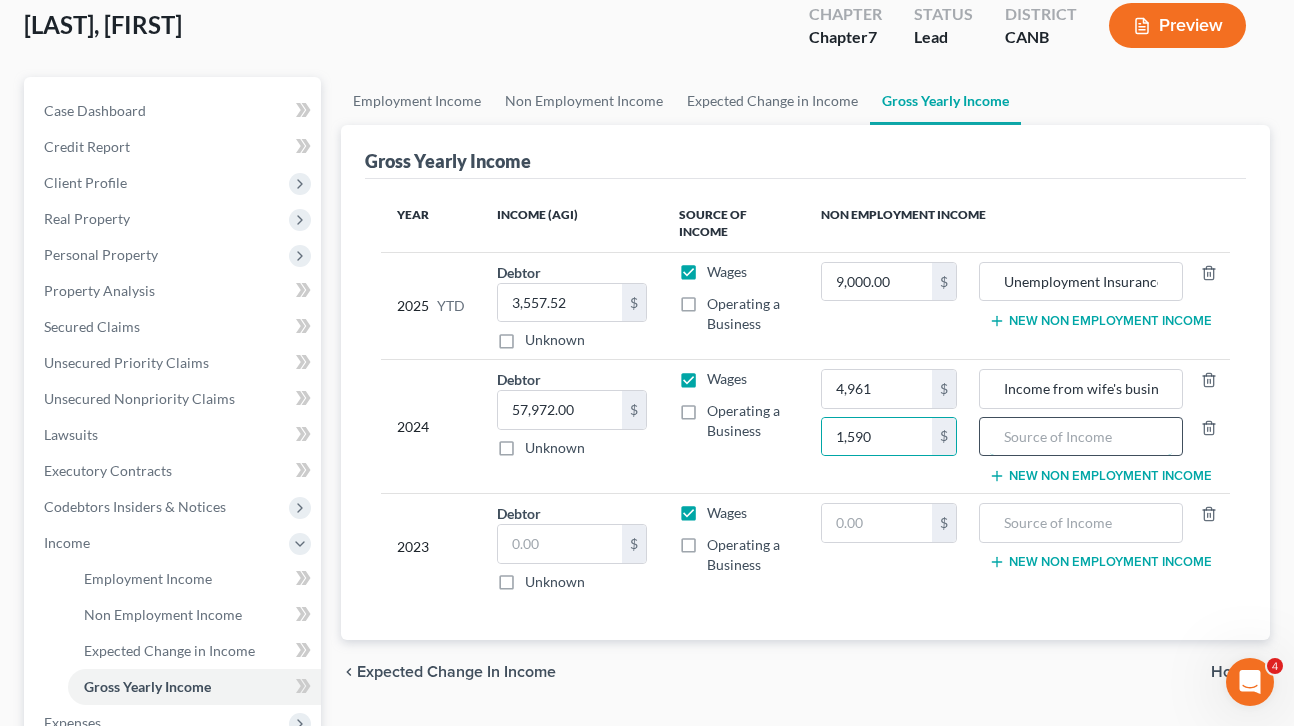 click at bounding box center (1081, 437) 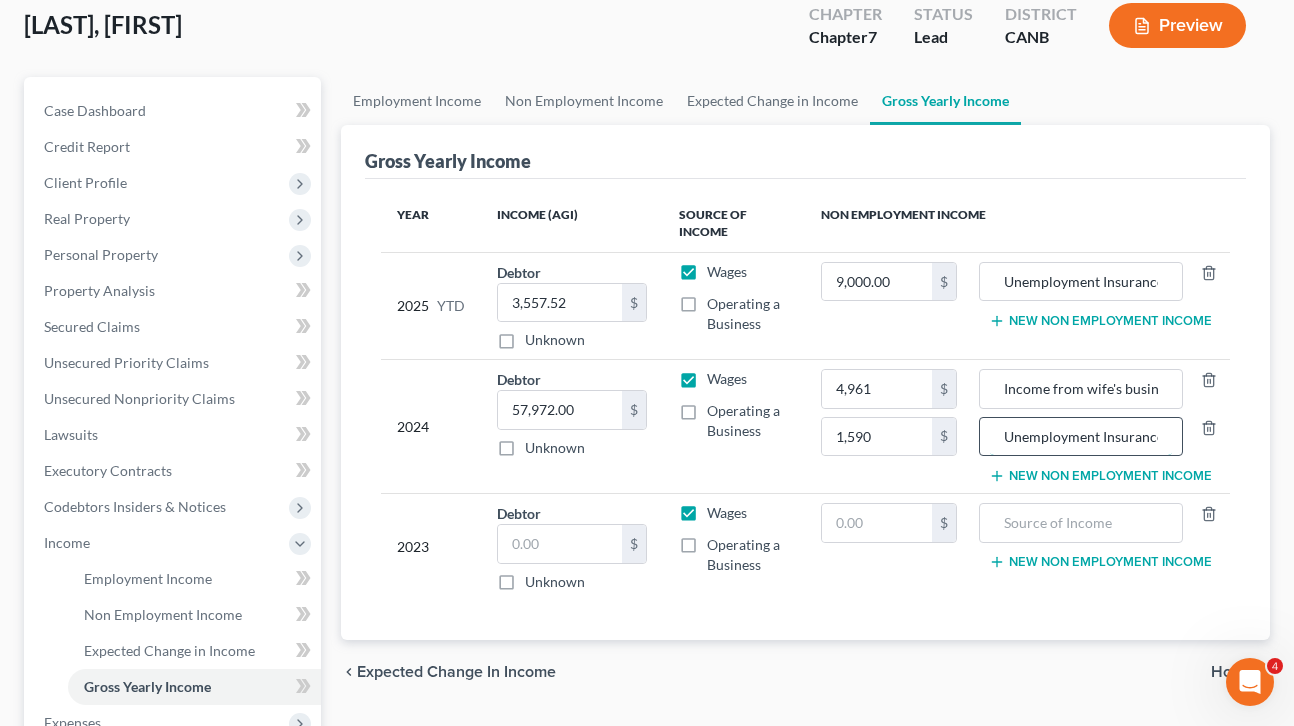 scroll, scrollTop: 0, scrollLeft: 5, axis: horizontal 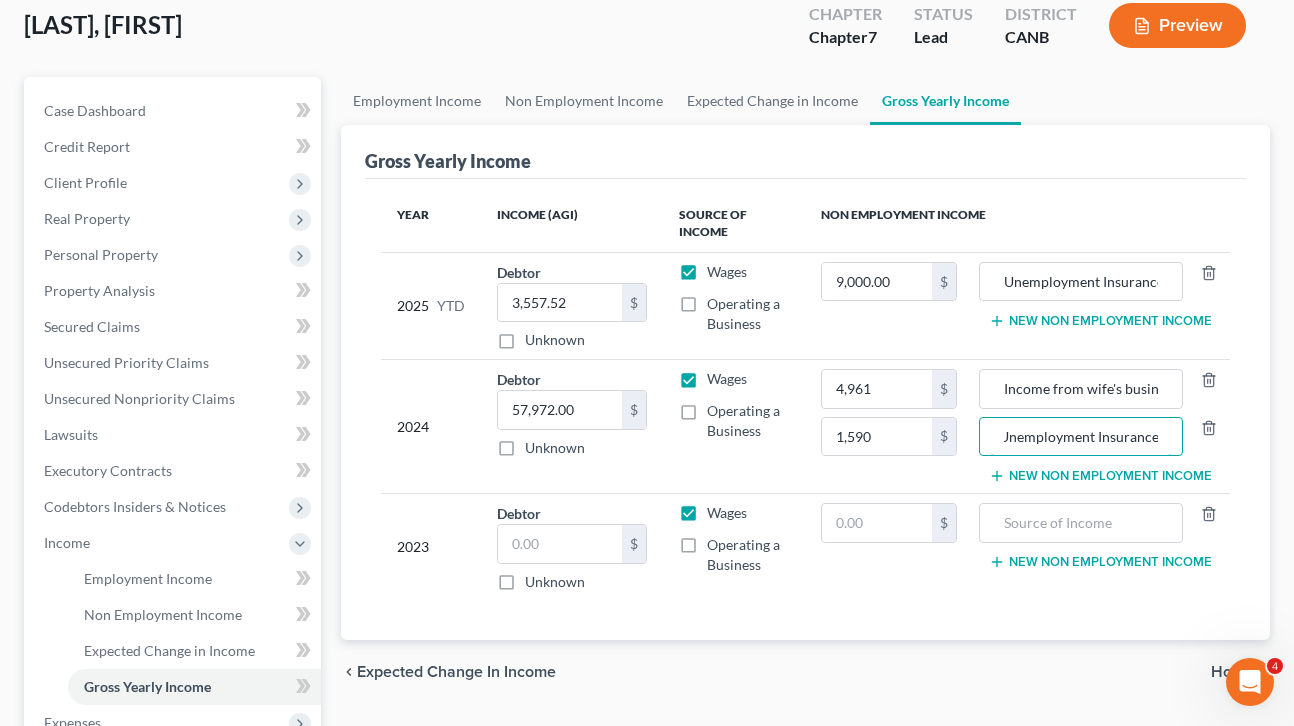 type on "Unemployment Insurance" 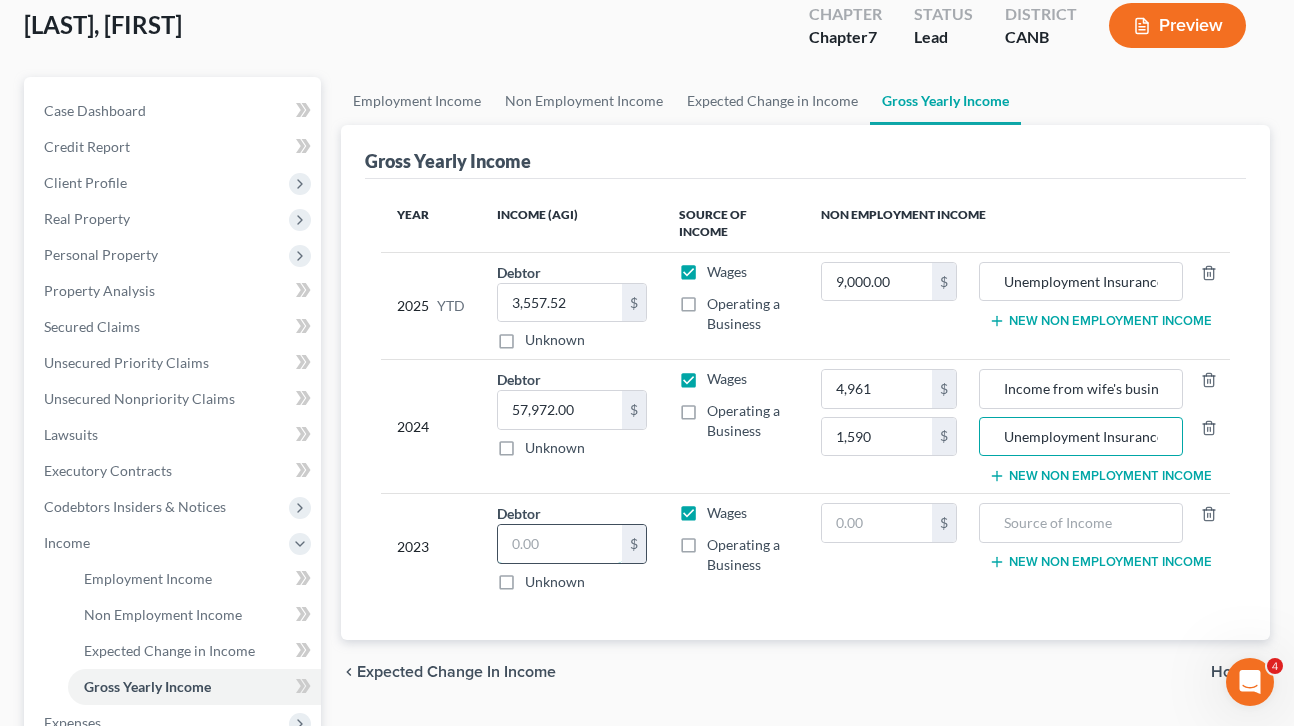 click at bounding box center (560, 544) 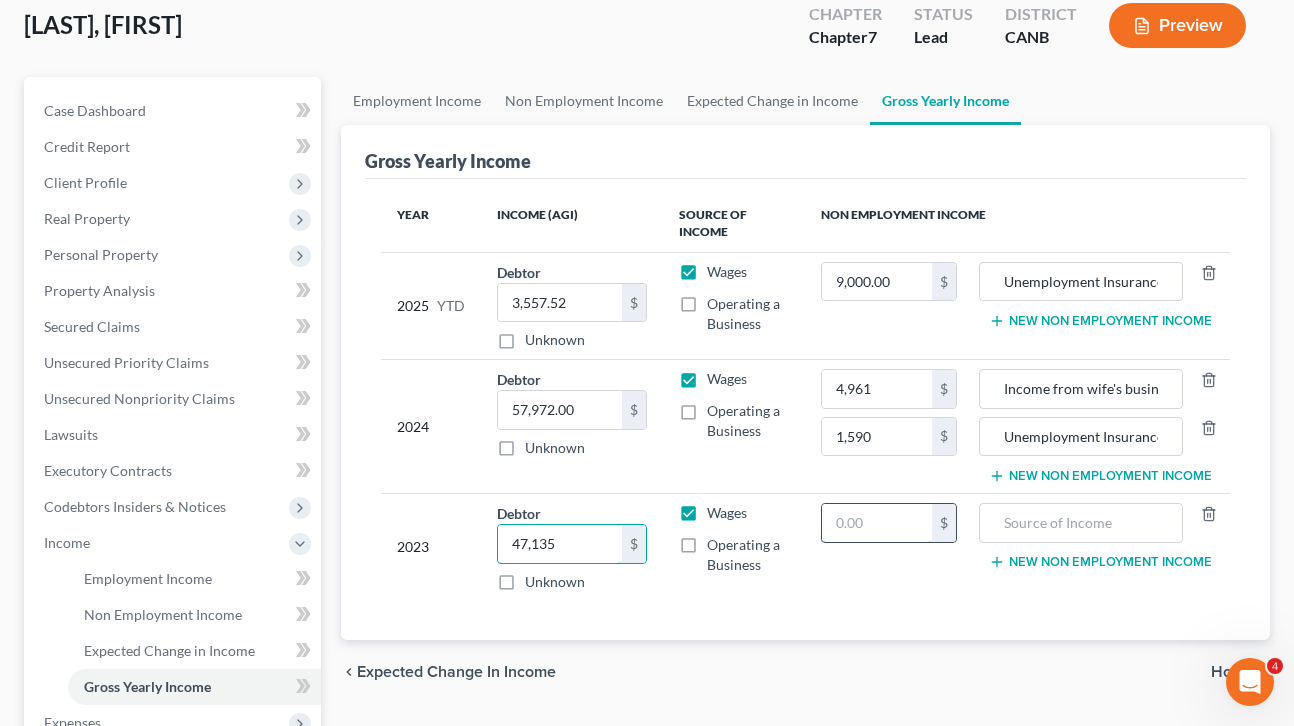 type on "47,135" 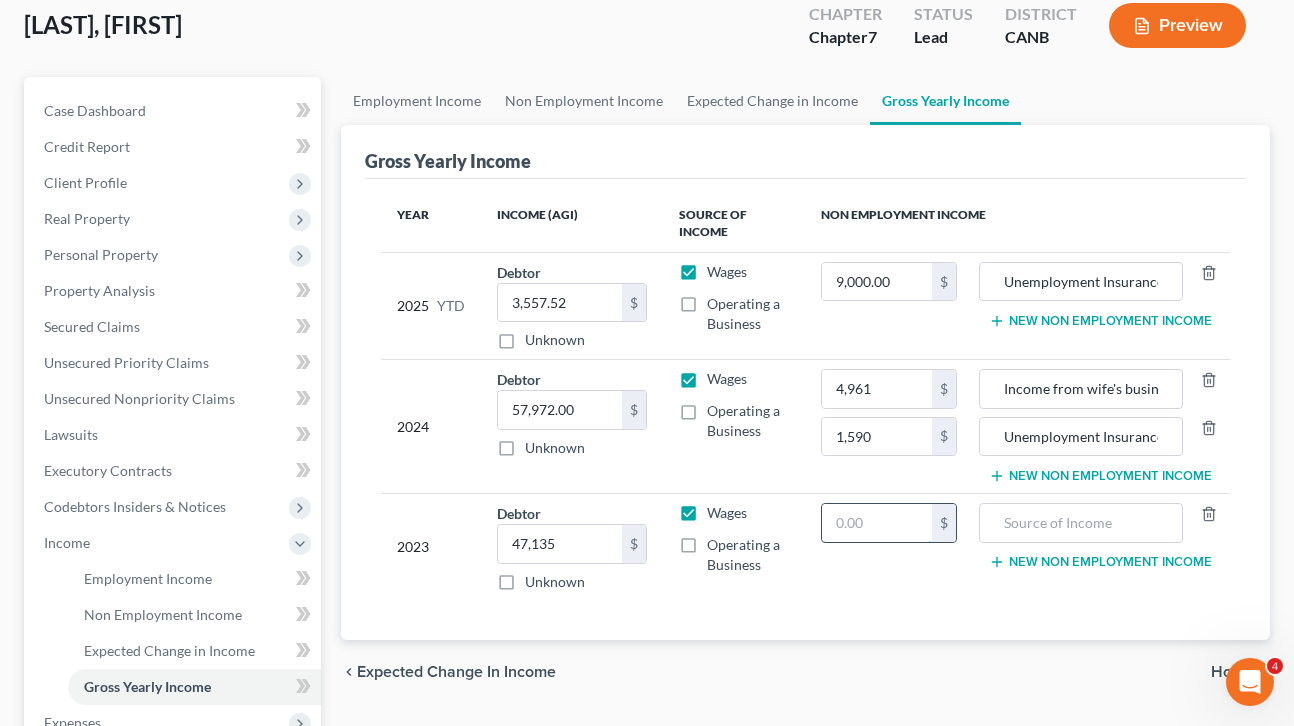 click at bounding box center (877, 523) 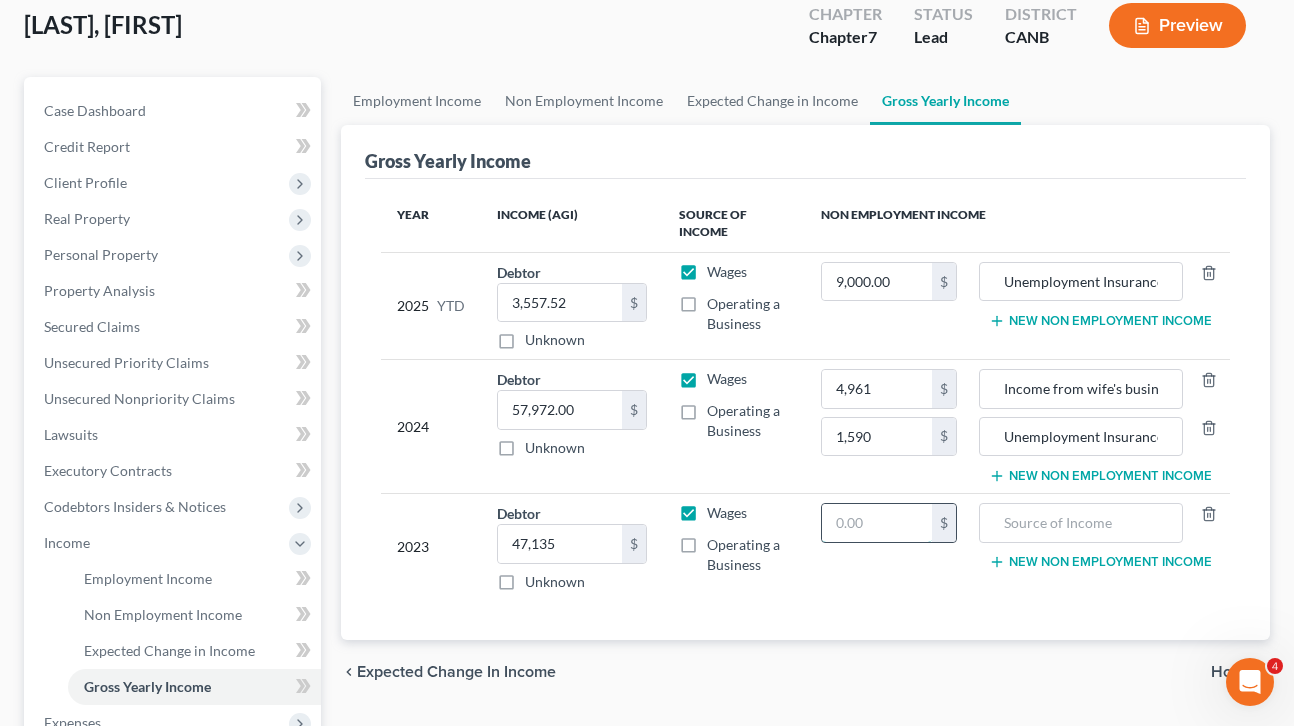 click at bounding box center (877, 523) 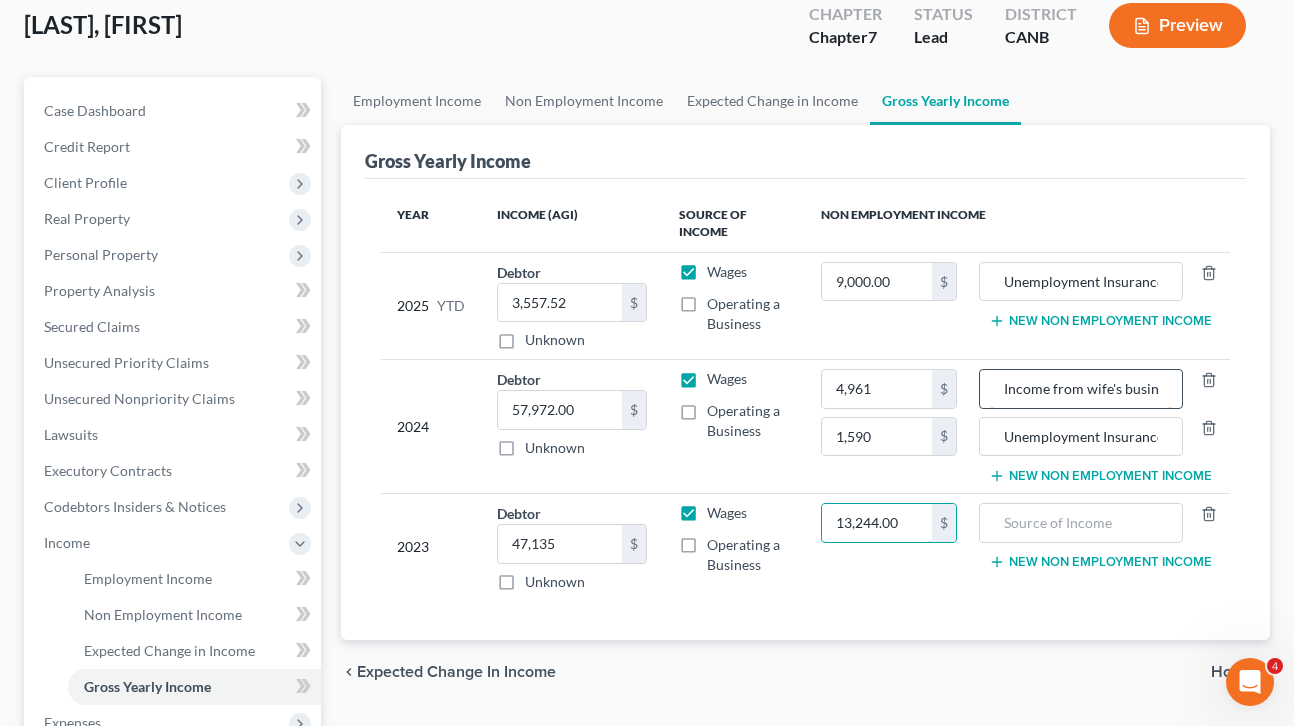 type on "13,244.00" 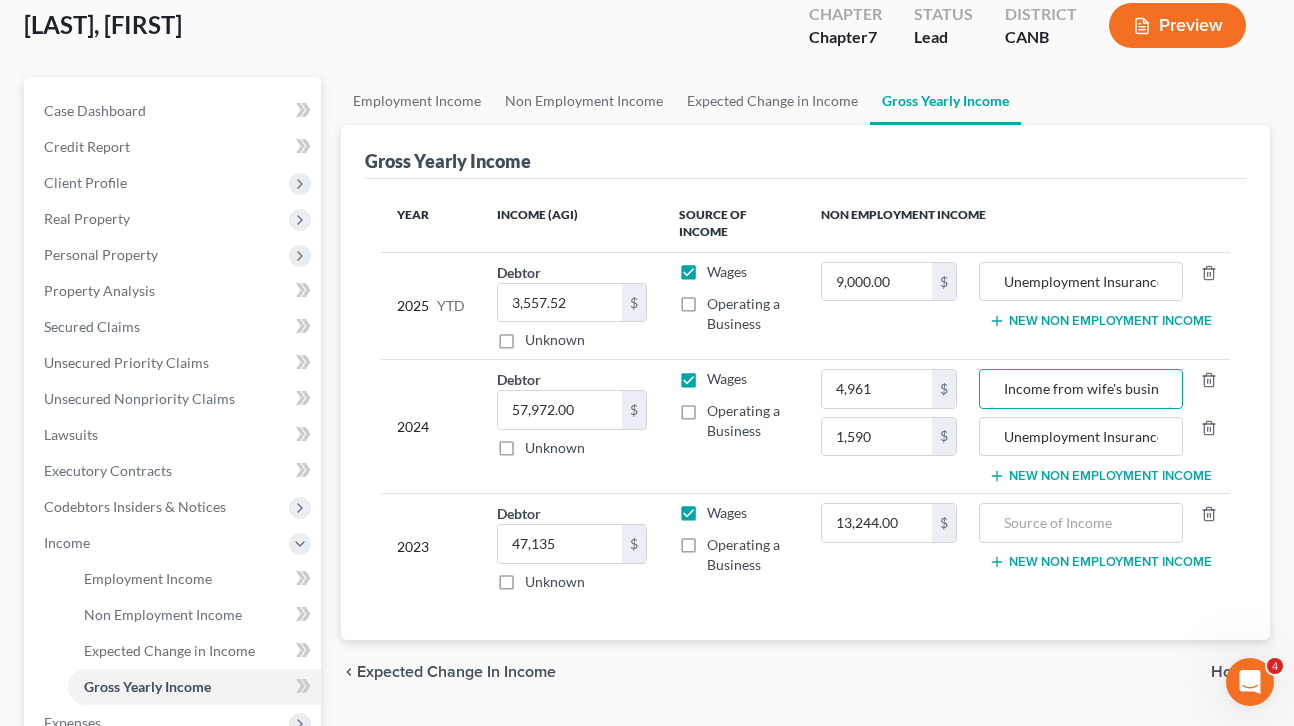 scroll, scrollTop: 0, scrollLeft: 18, axis: horizontal 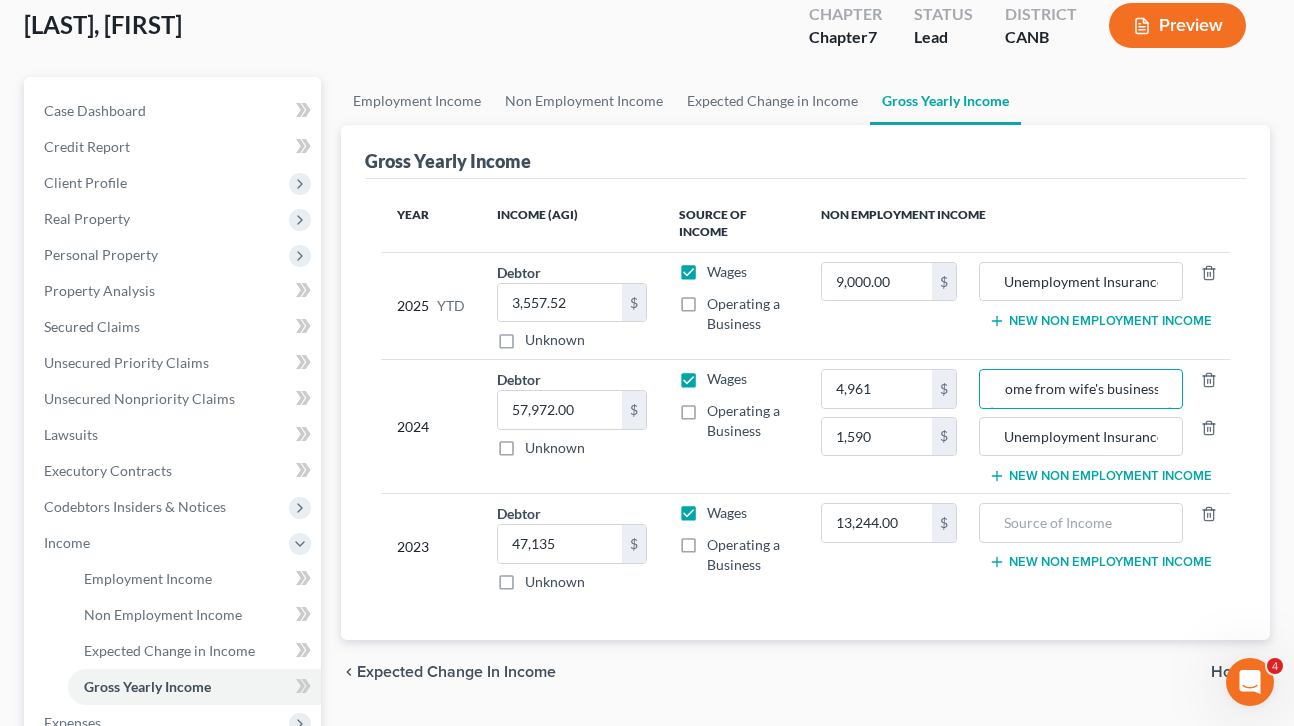drag, startPoint x: 1003, startPoint y: 389, endPoint x: 1200, endPoint y: 397, distance: 197.16237 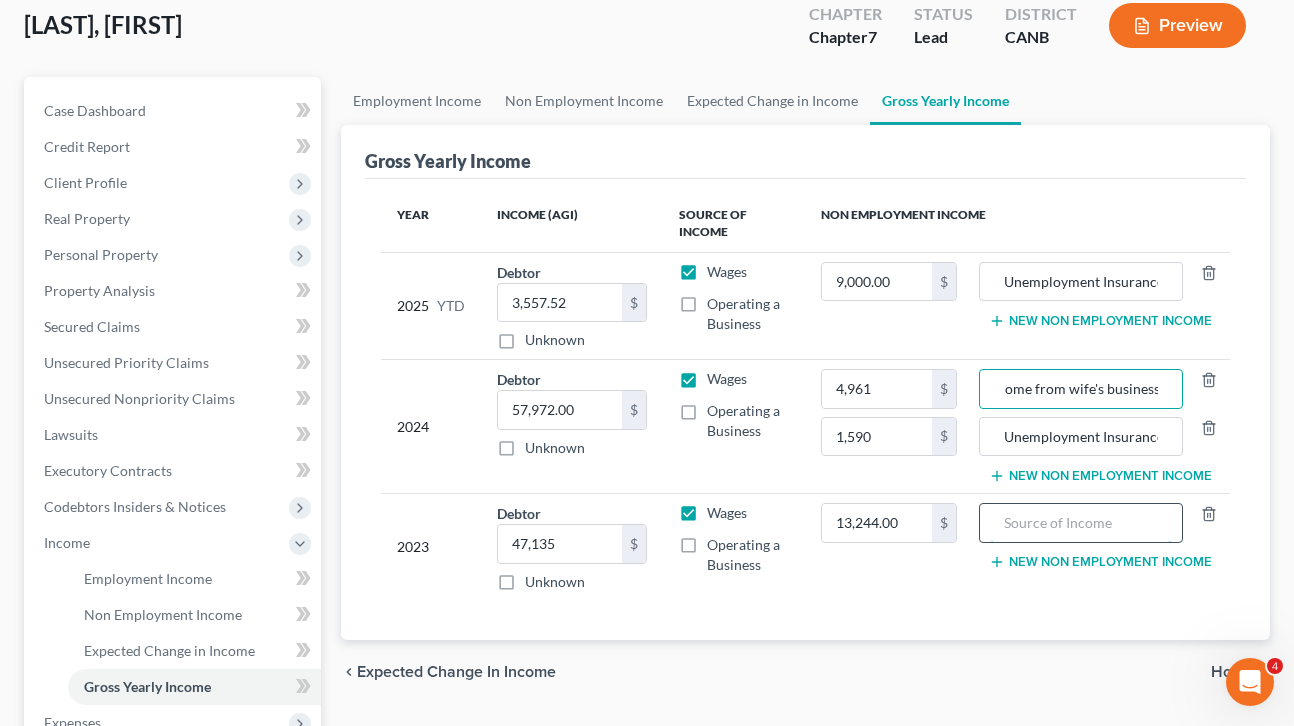scroll, scrollTop: 0, scrollLeft: 0, axis: both 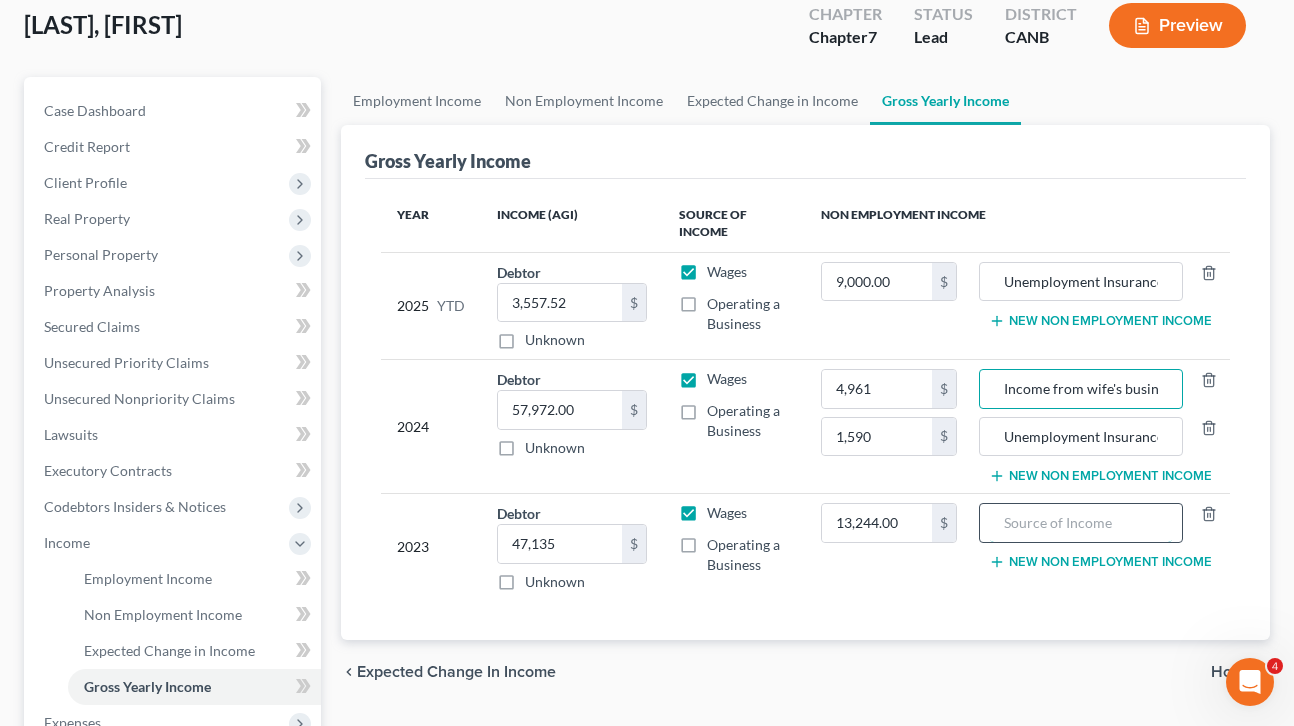 click at bounding box center (1081, 523) 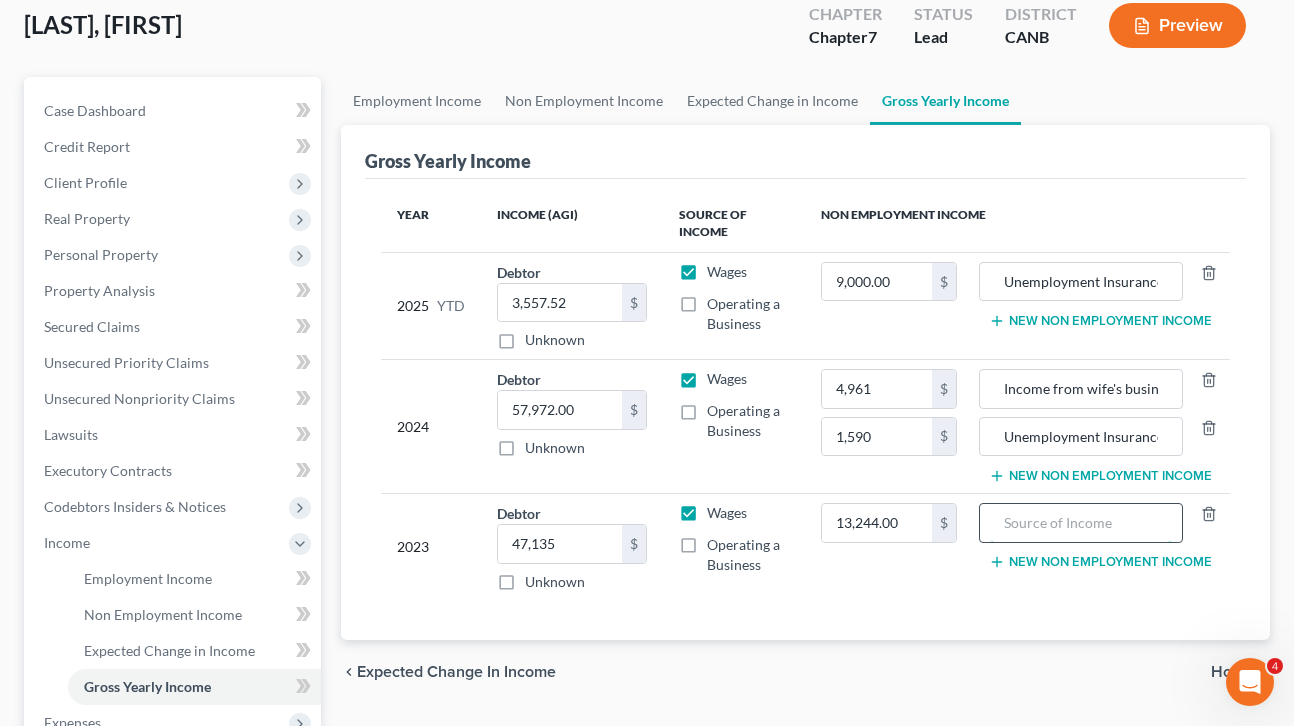 paste on "Income from wife's business" 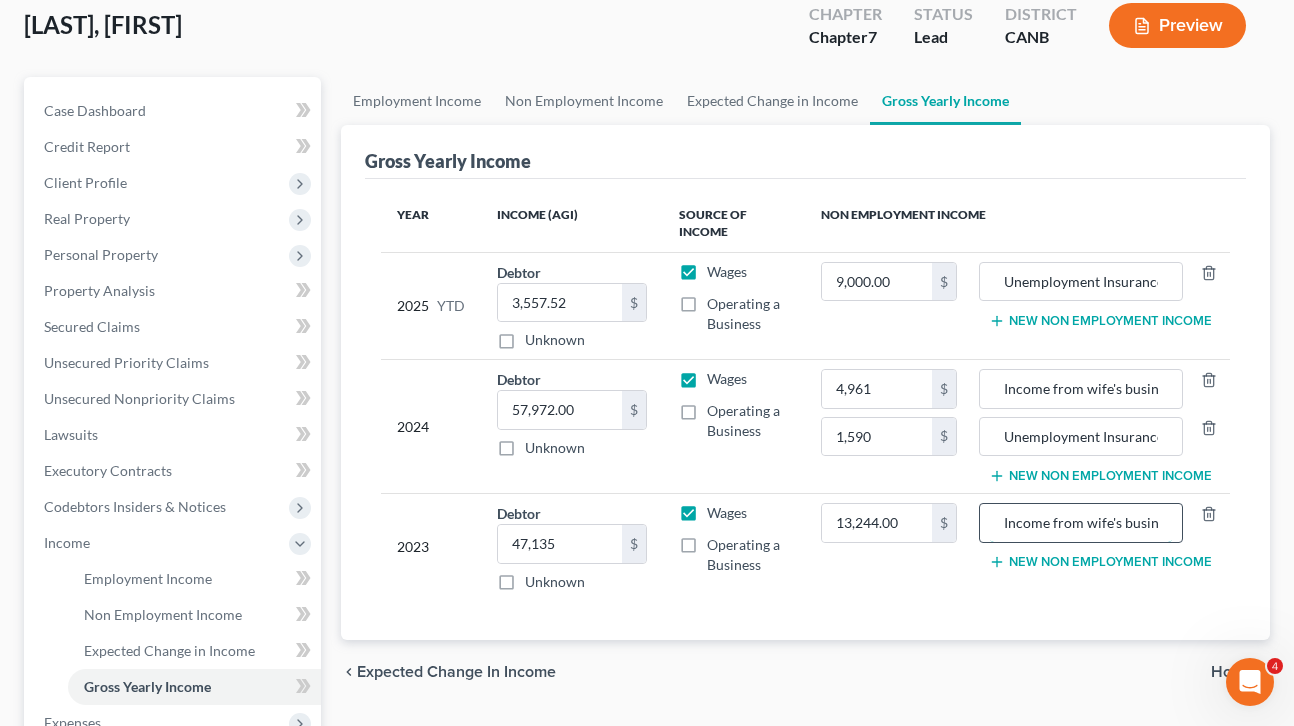 scroll, scrollTop: 0, scrollLeft: 18, axis: horizontal 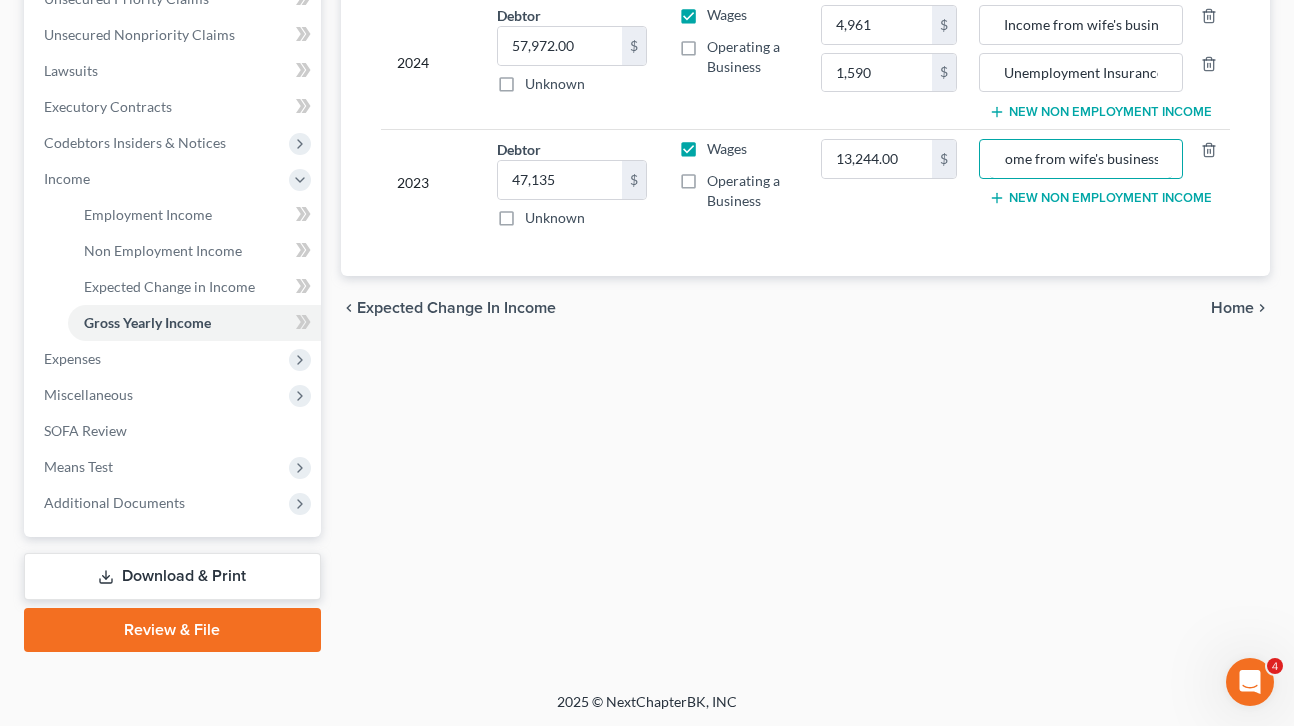 type on "Income from wife's business" 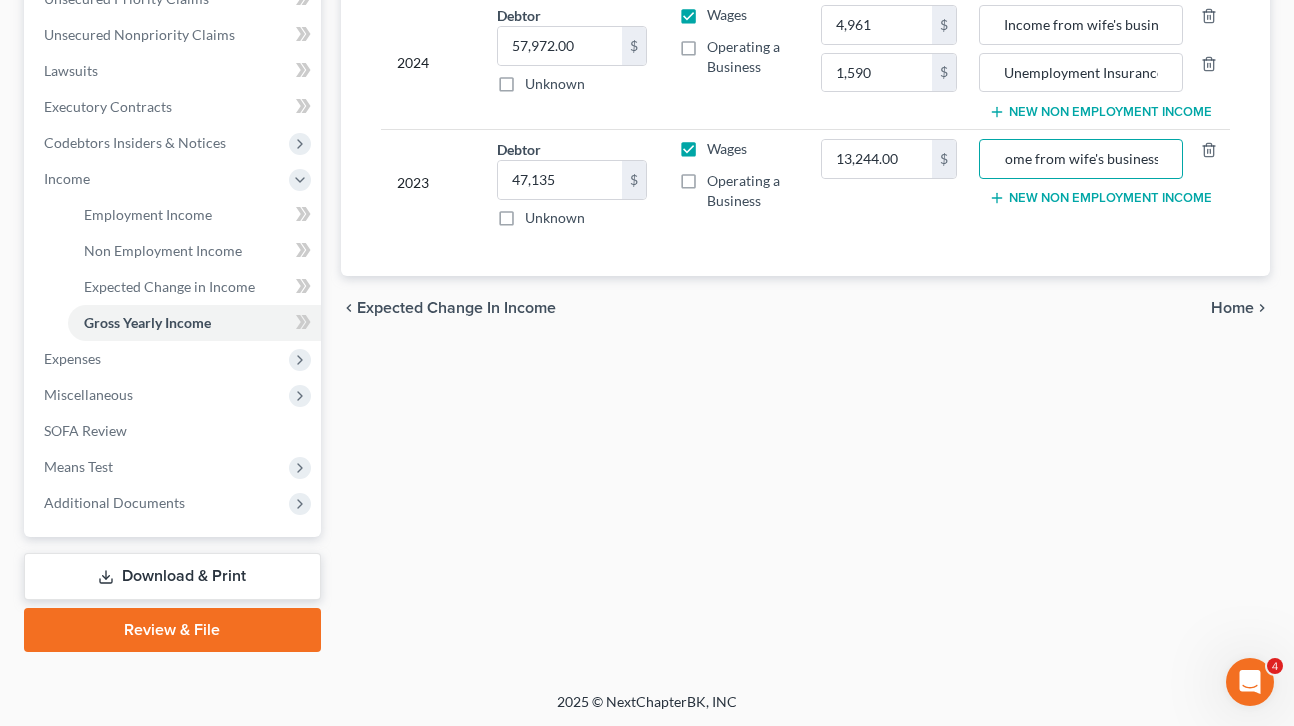 scroll, scrollTop: 0, scrollLeft: 0, axis: both 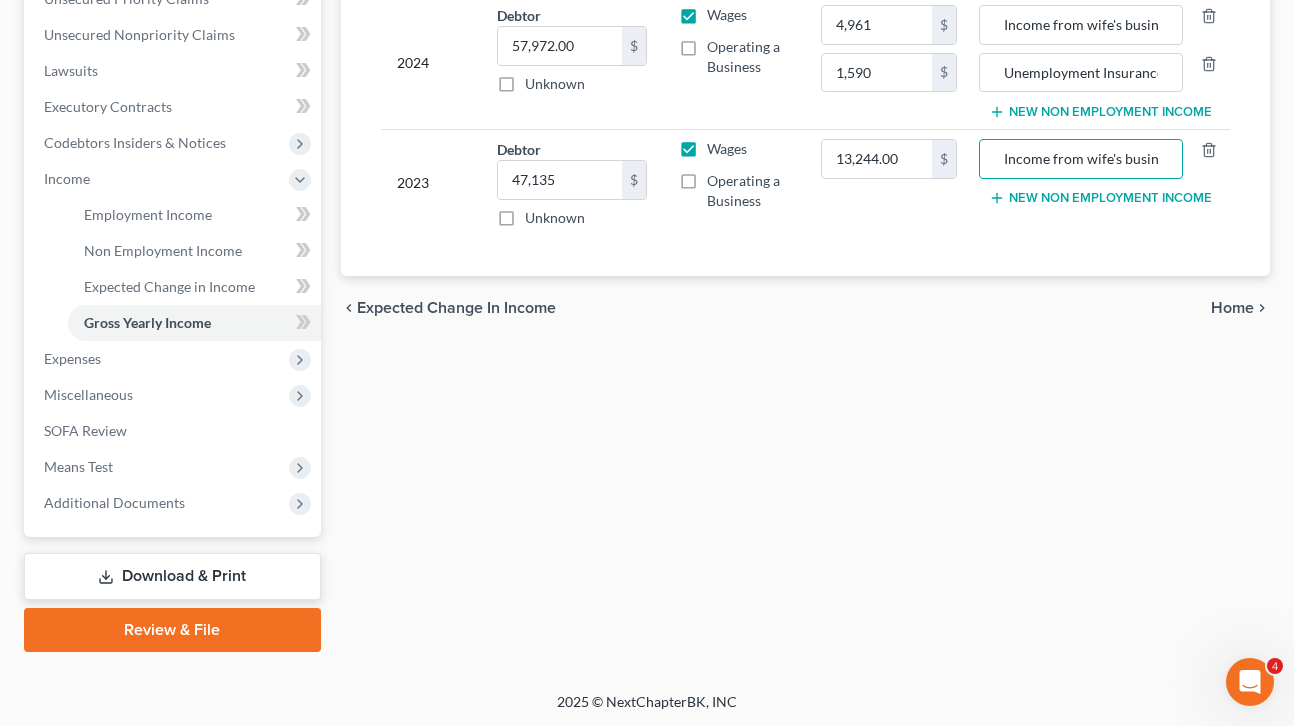 click on "Home" at bounding box center (1232, 308) 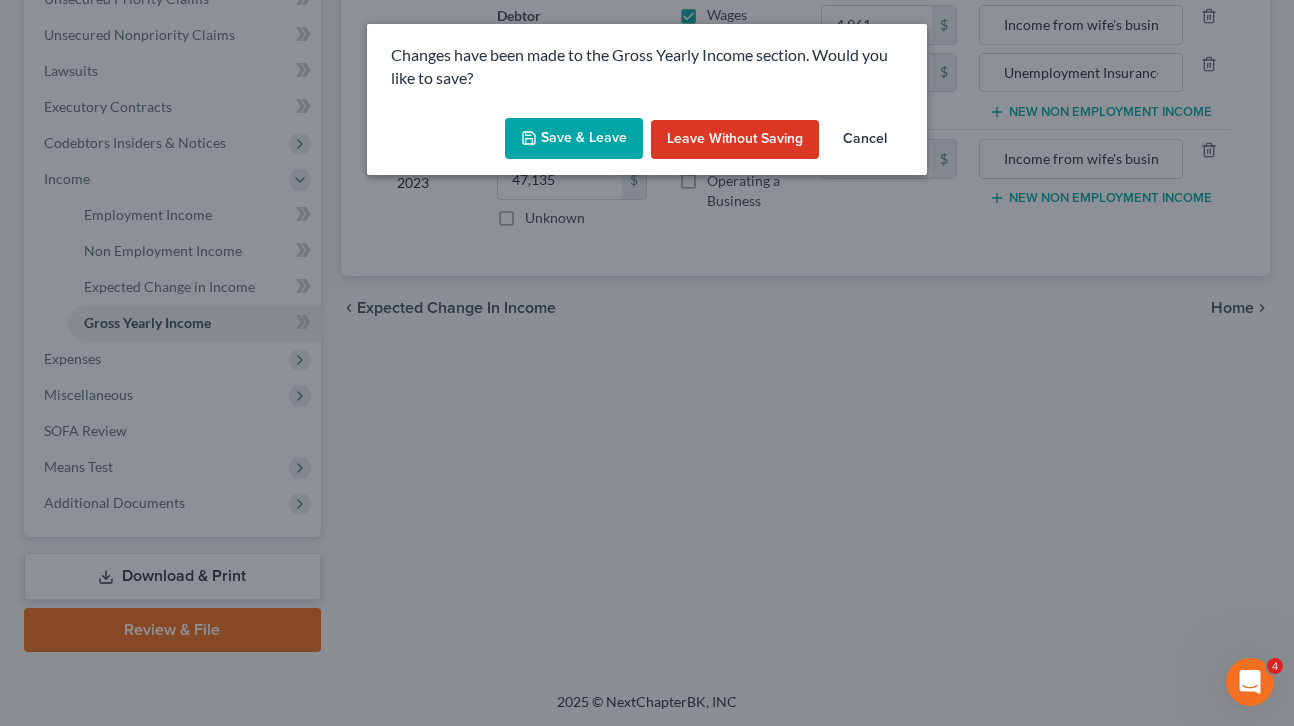 click on "Save & Leave" at bounding box center (574, 139) 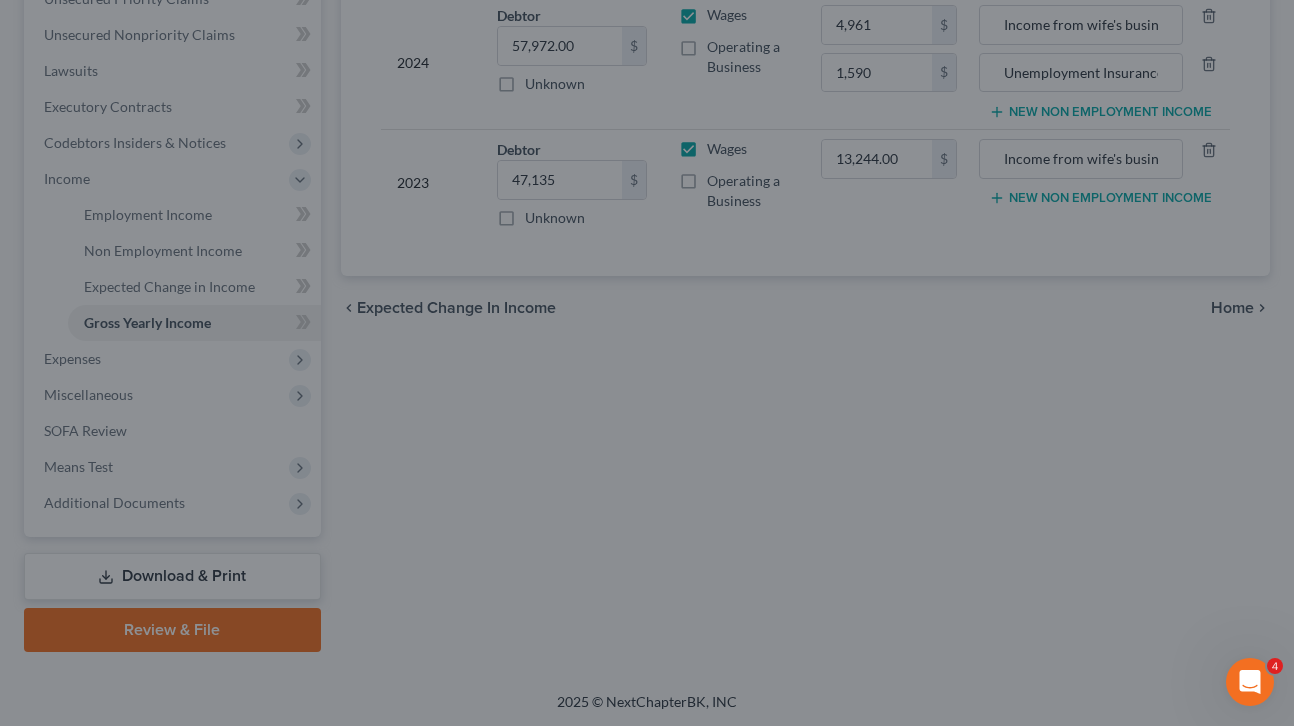 type on "1,590.00" 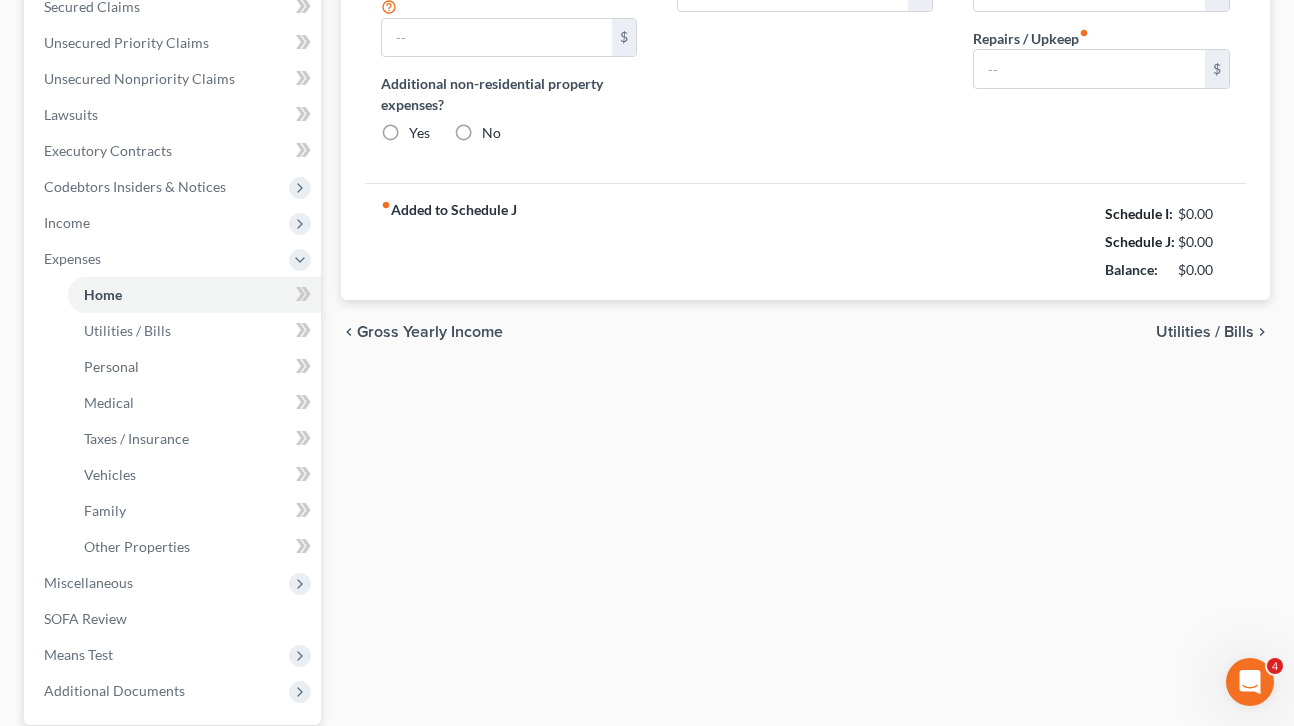 type on "2,500.00" 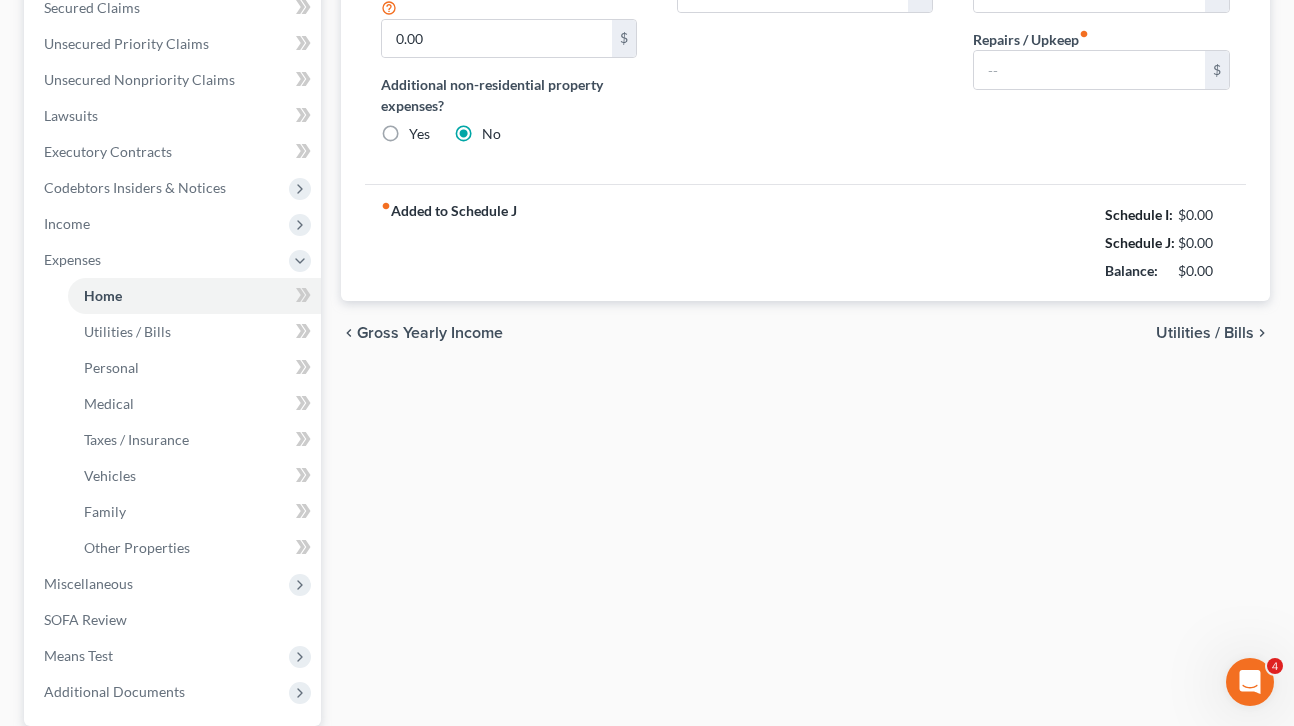 type on "0.00" 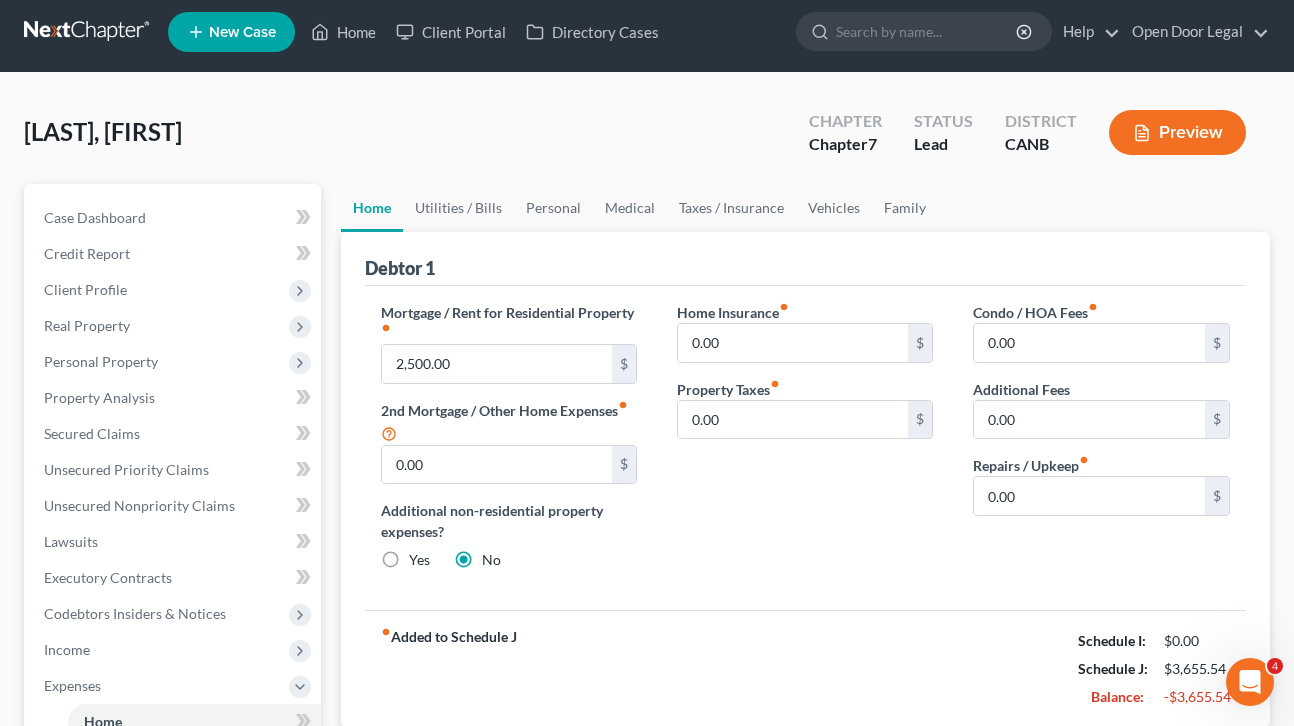 scroll, scrollTop: 0, scrollLeft: 0, axis: both 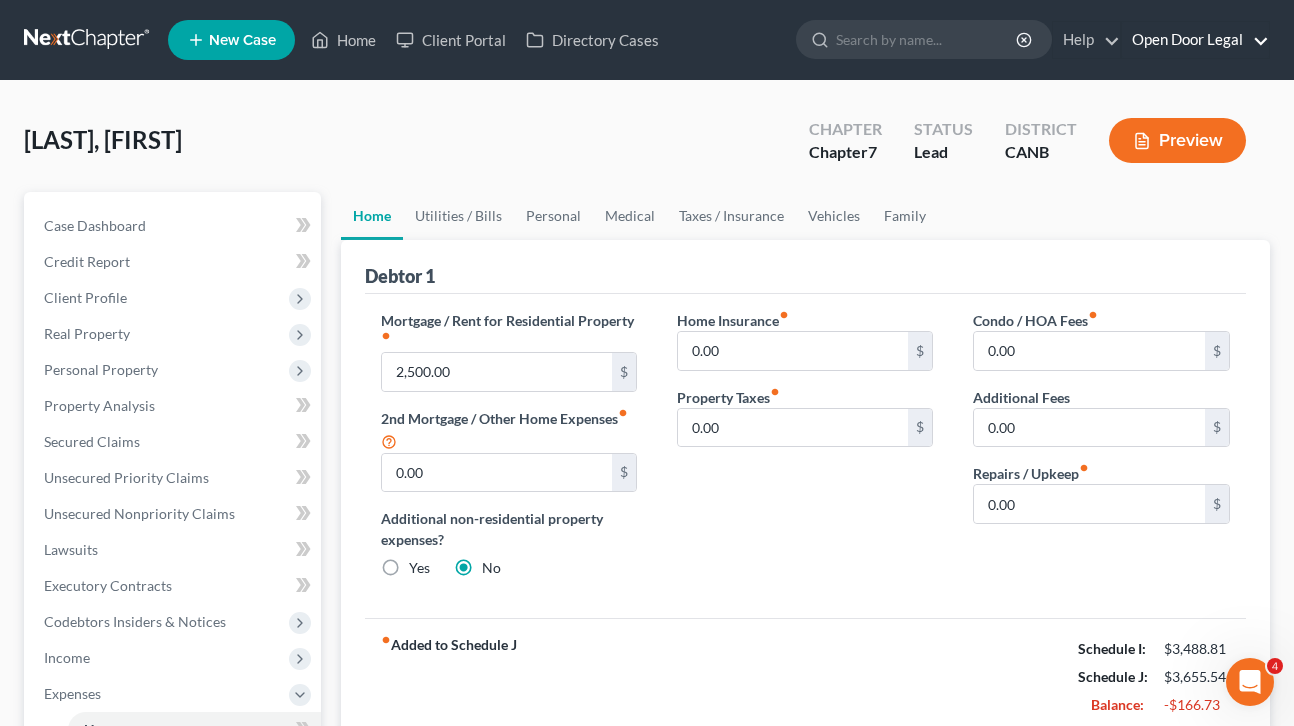 click on "Open Door Legal" at bounding box center [1195, 40] 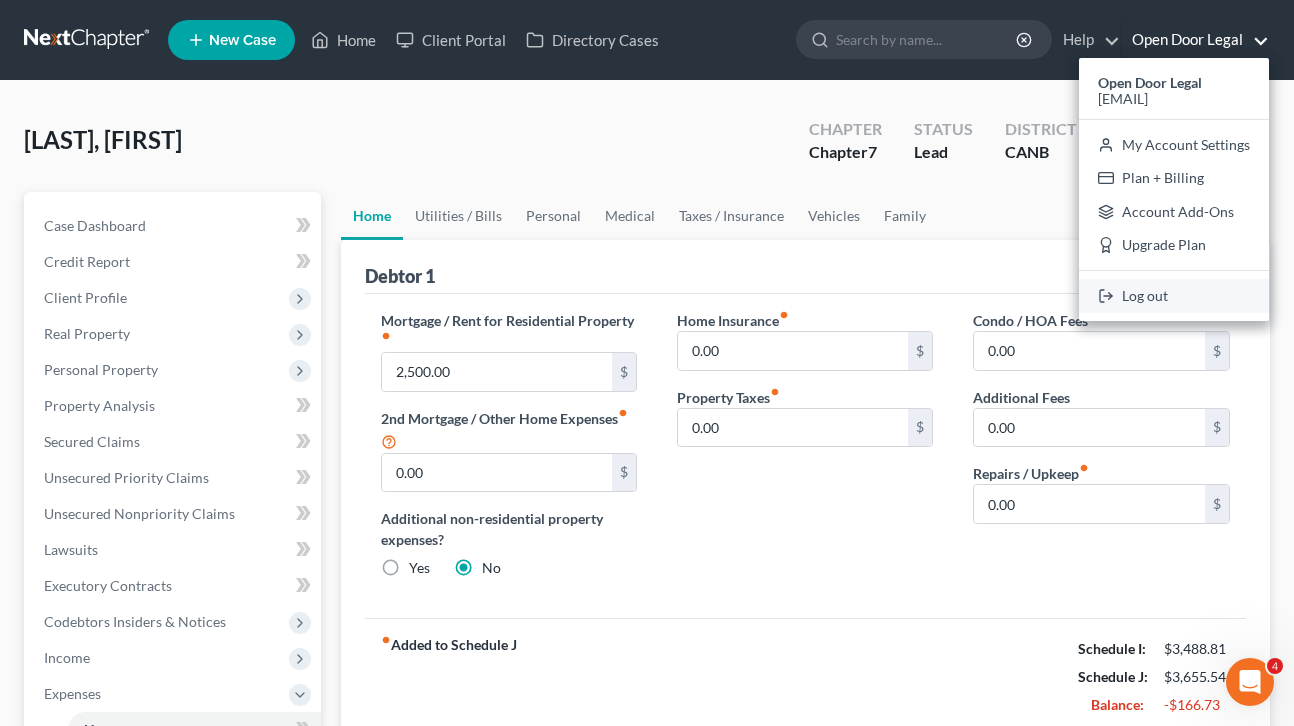 click on "Log out" at bounding box center [1174, 296] 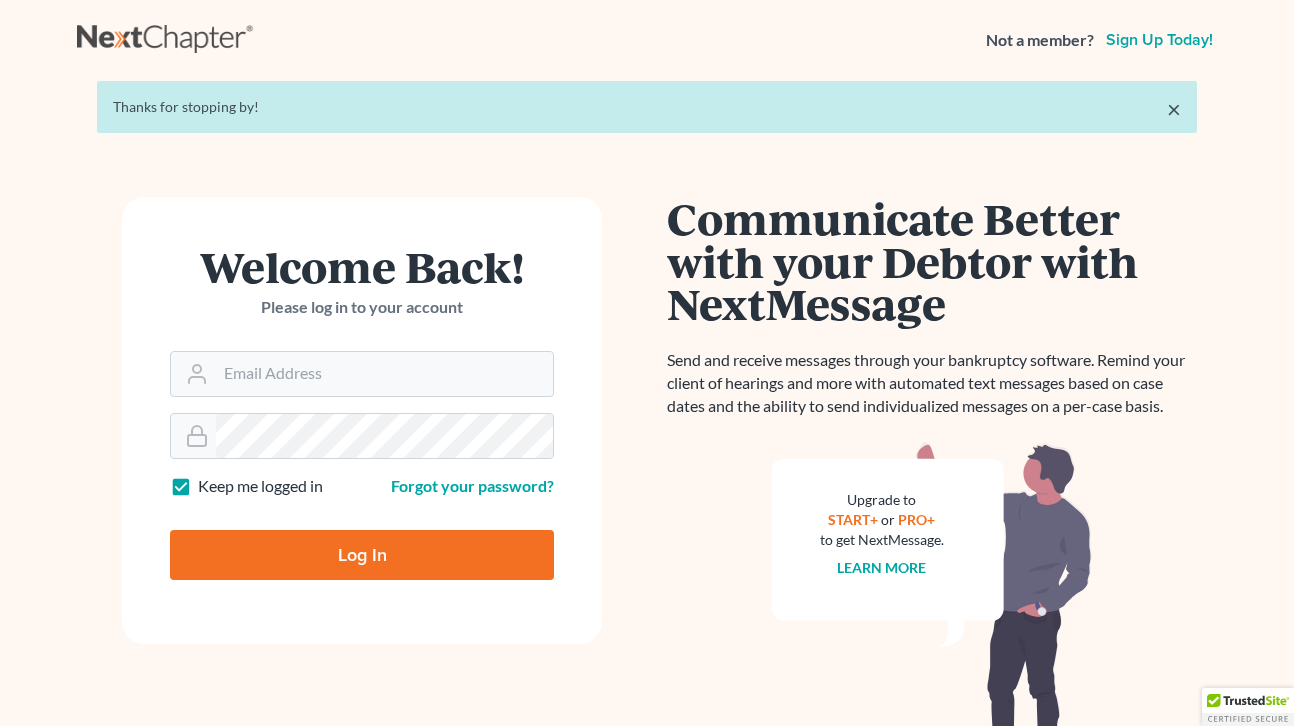 scroll, scrollTop: 0, scrollLeft: 0, axis: both 